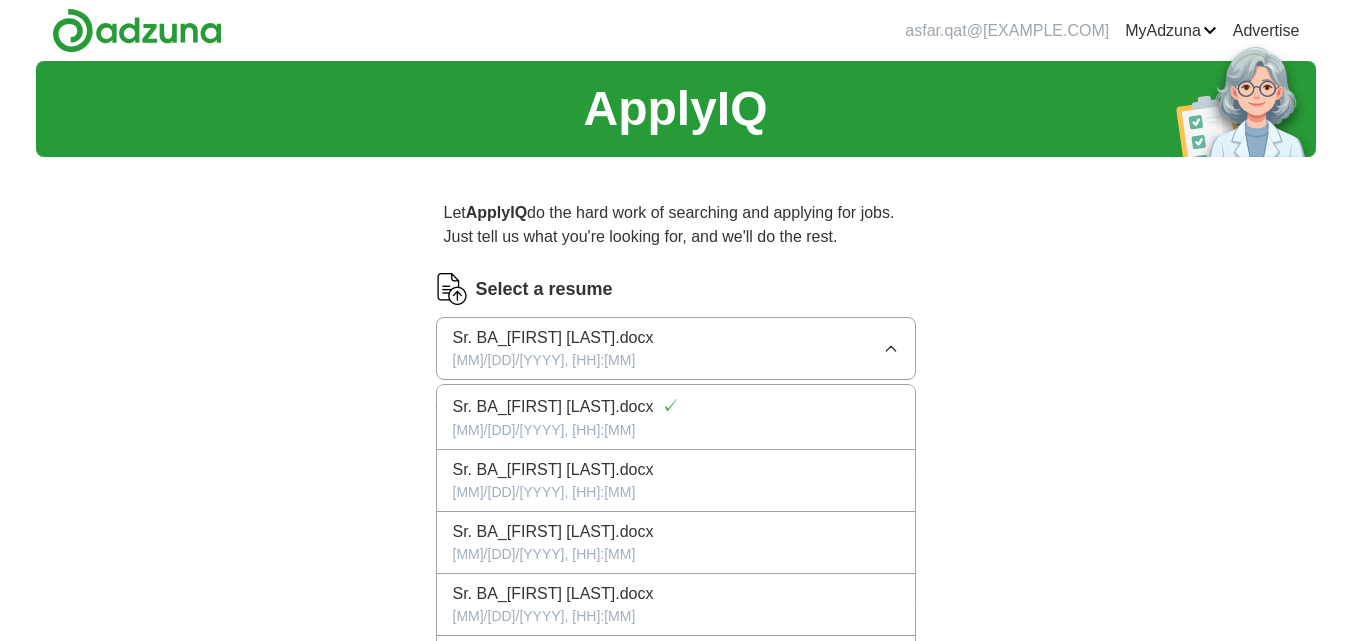 scroll, scrollTop: 0, scrollLeft: 0, axis: both 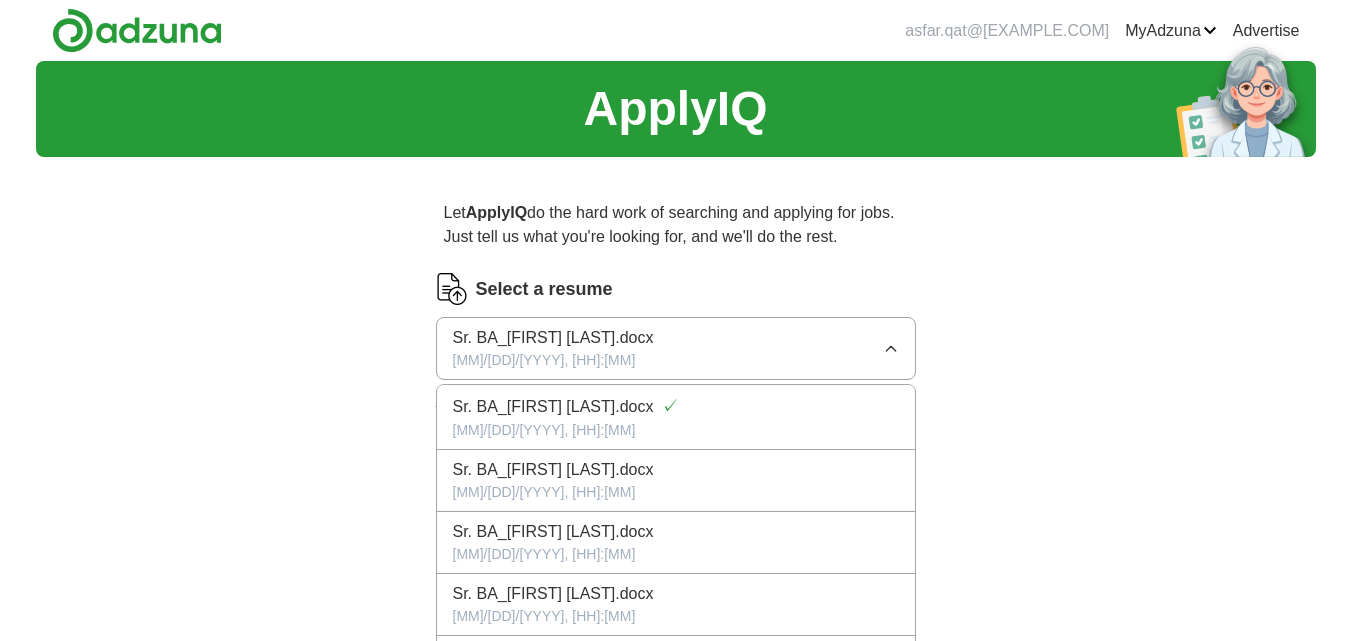 click on "Sr. BA_[FIRST] [LAST].docx" at bounding box center [553, 407] 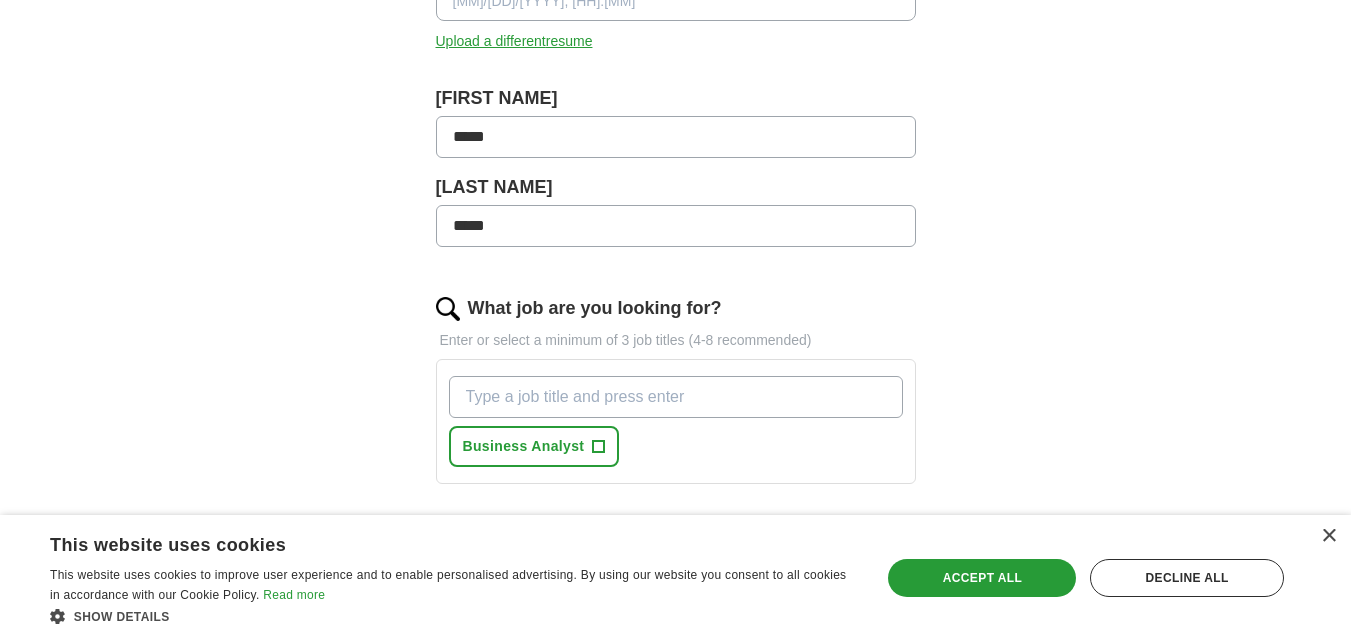 scroll, scrollTop: 560, scrollLeft: 0, axis: vertical 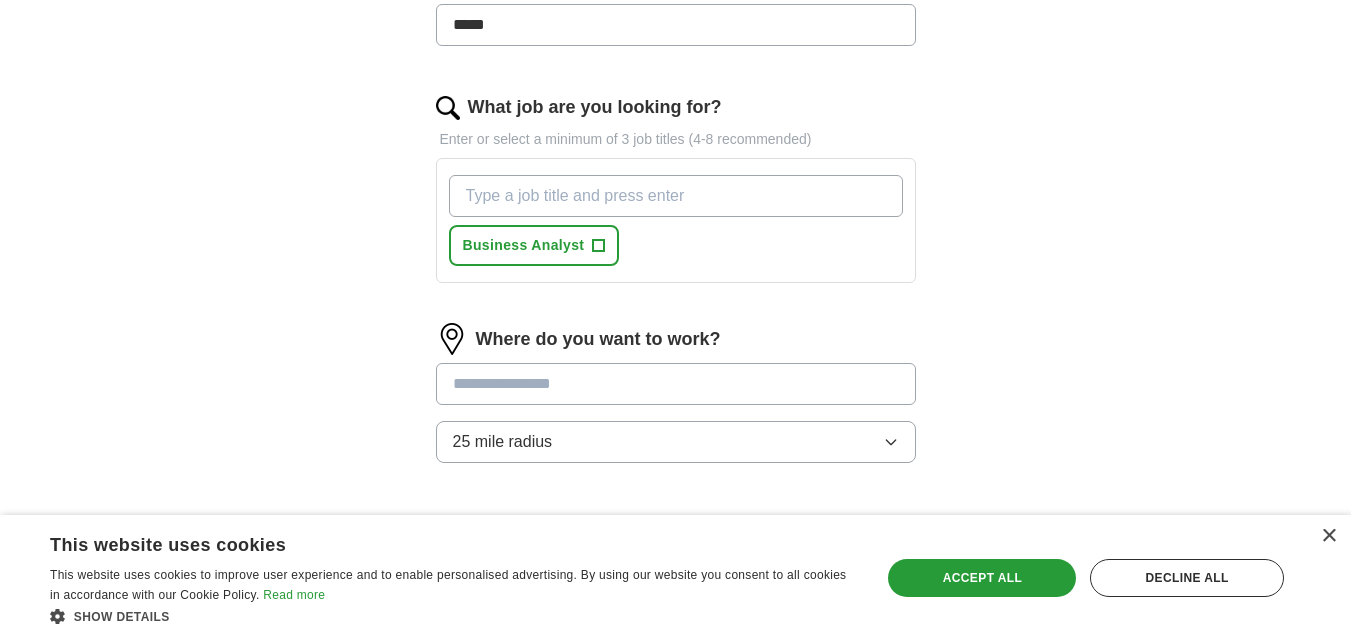 click at bounding box center [676, 384] 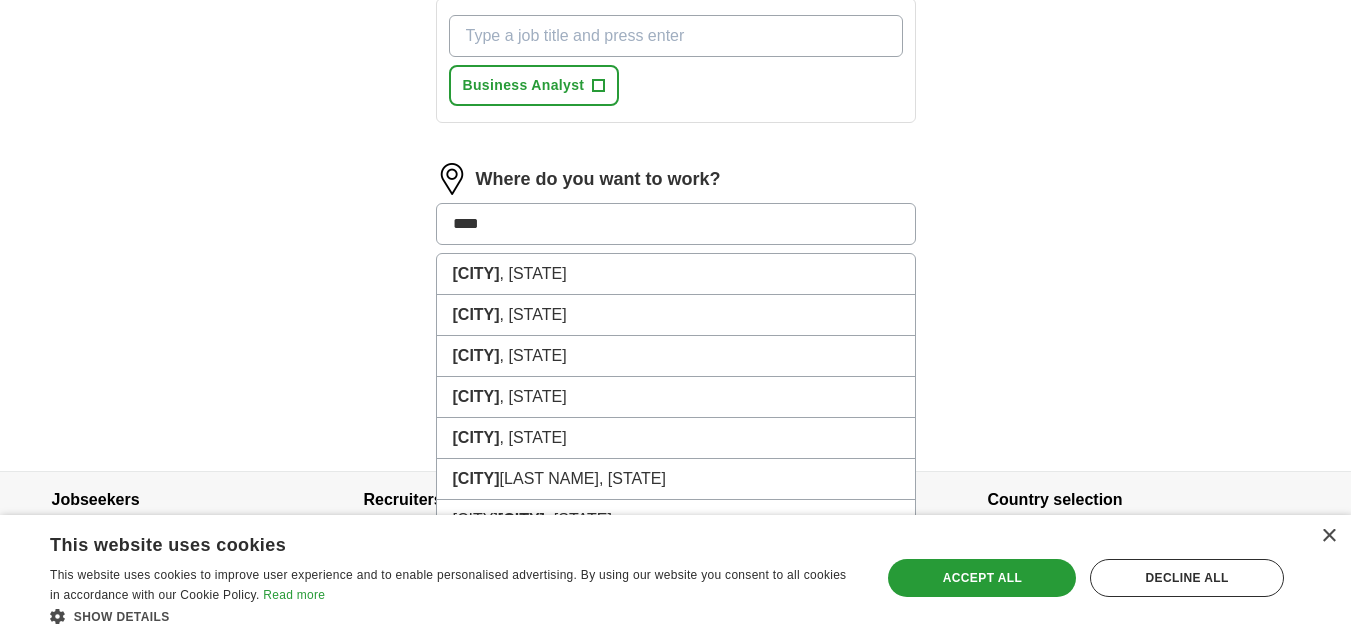 scroll, scrollTop: 726, scrollLeft: 0, axis: vertical 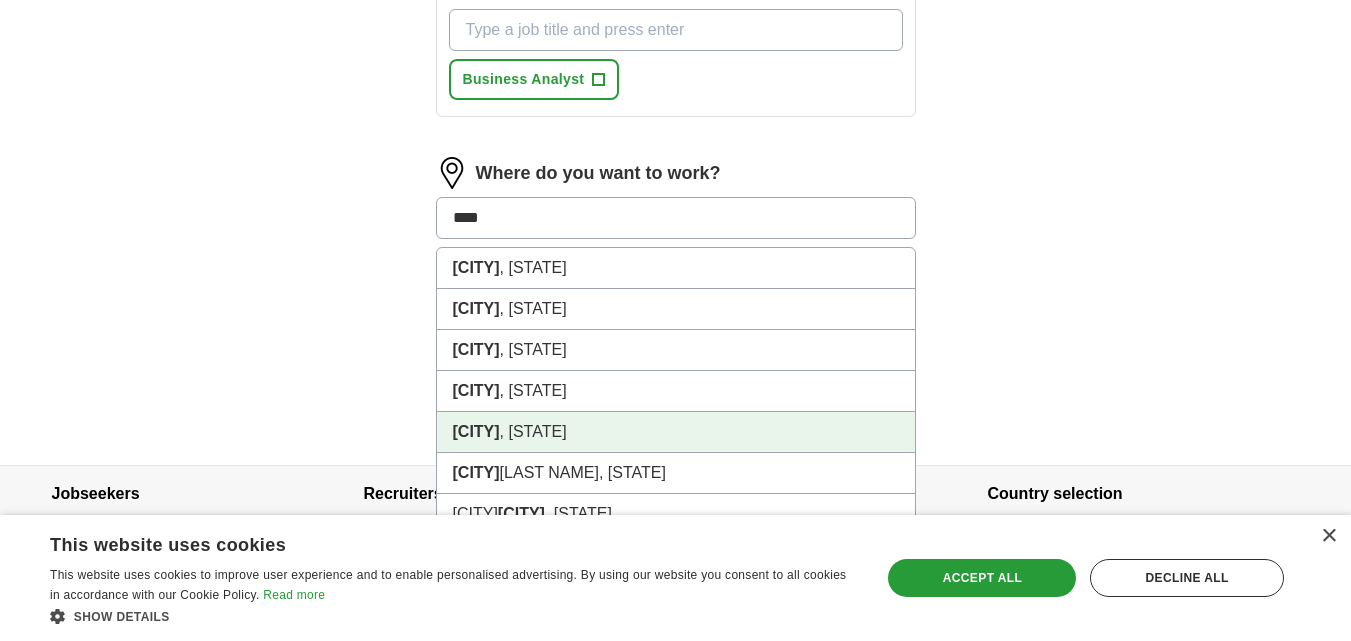 click on "[CITY], [STATE]" at bounding box center [676, 432] 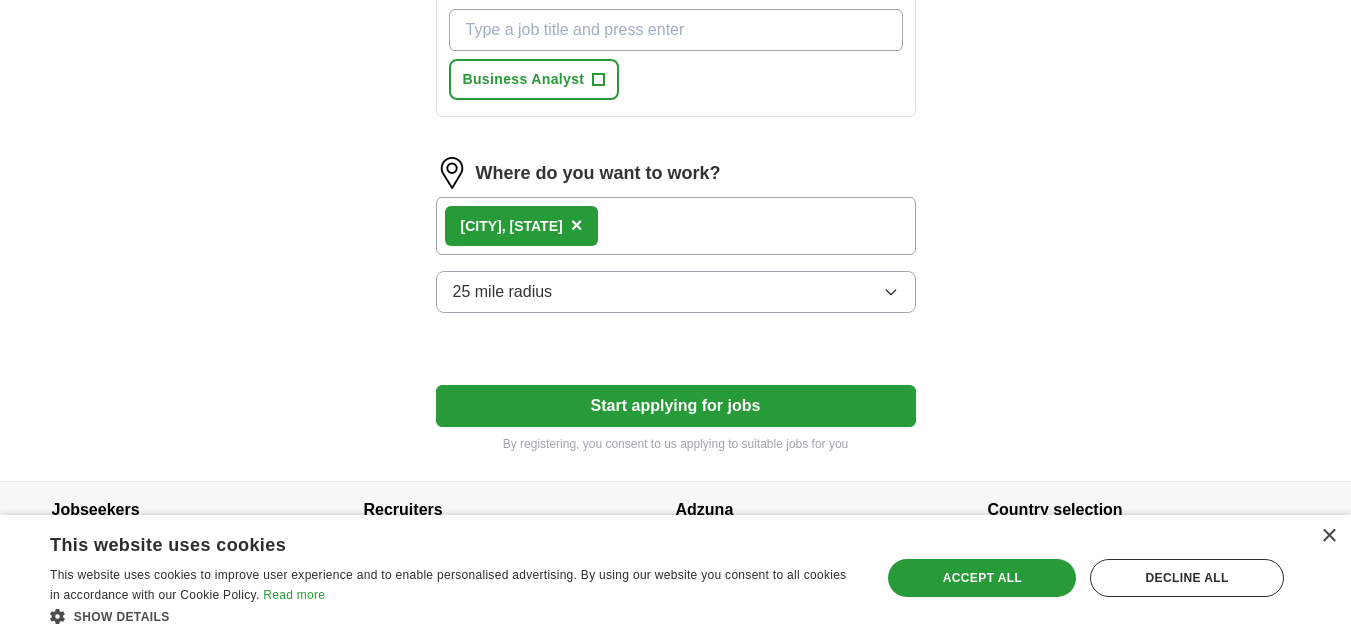 click on "25 mile radius" at bounding box center [676, 292] 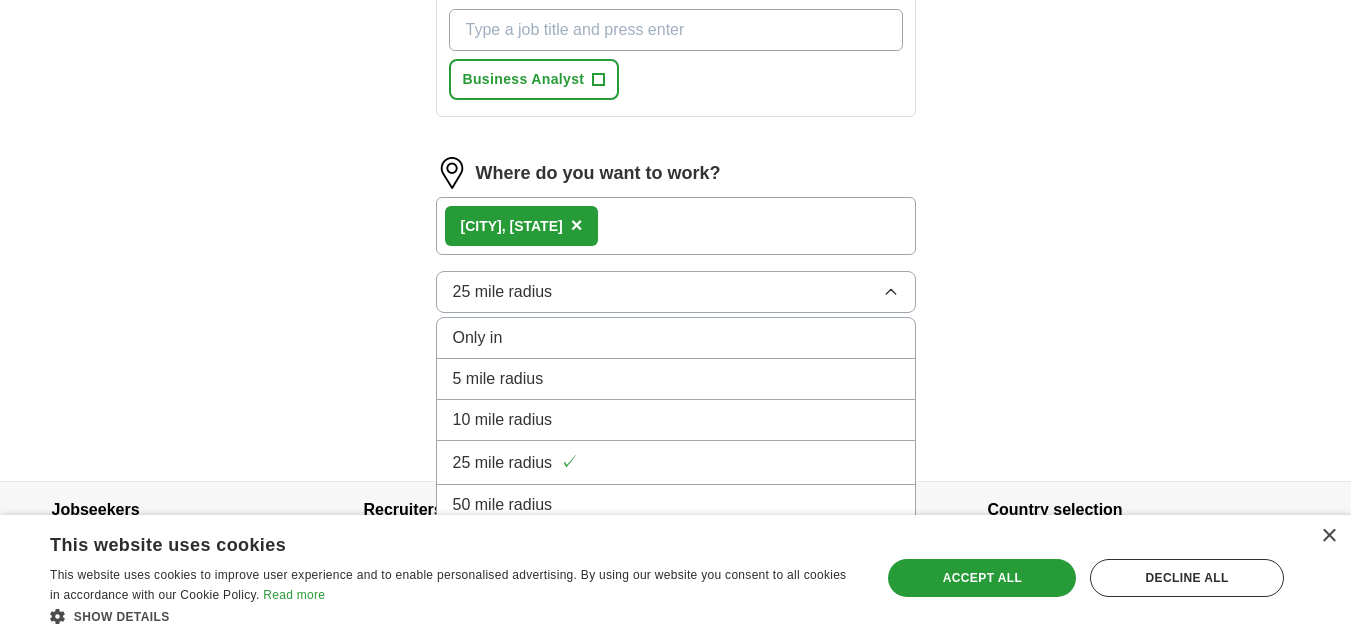 click on "5 mile radius" at bounding box center [676, 338] 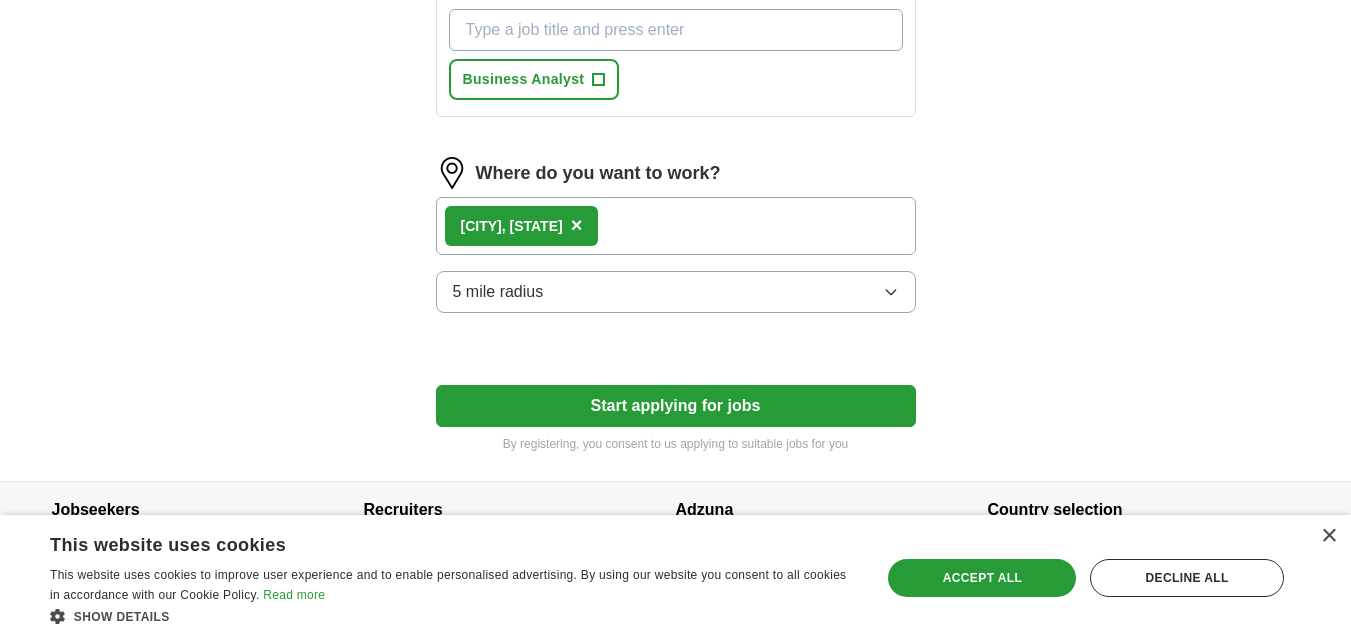 scroll, scrollTop: 768, scrollLeft: 0, axis: vertical 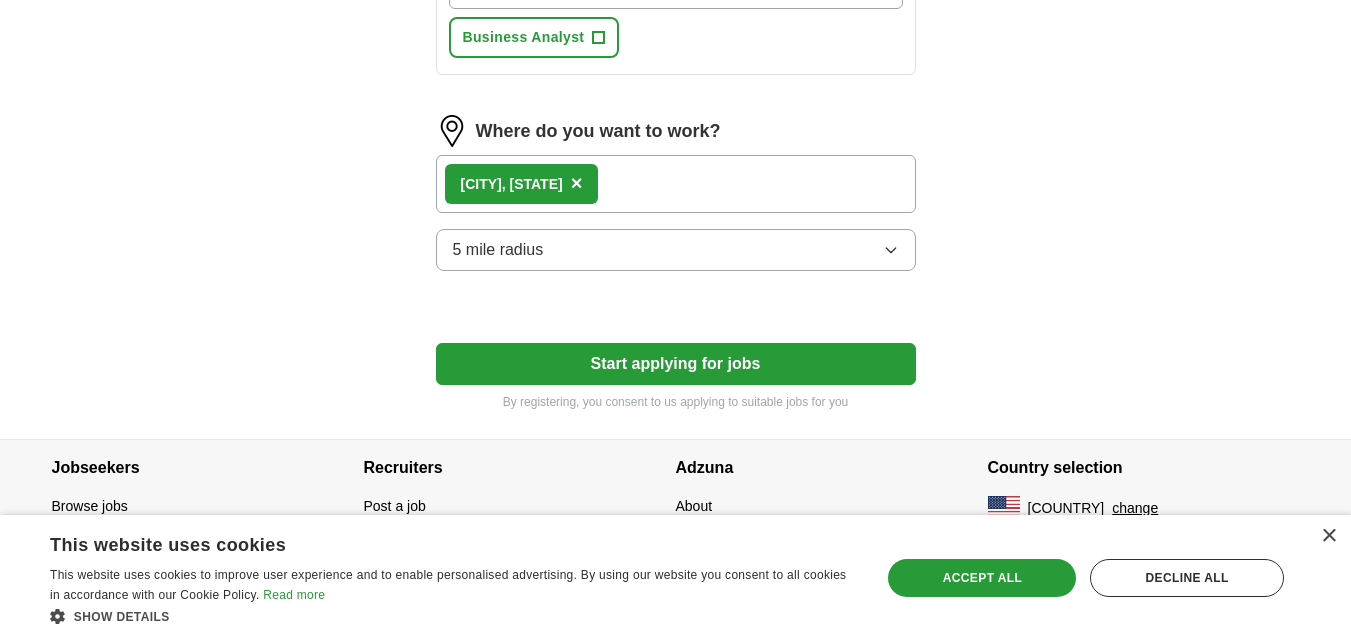 click on "Start applying for jobs" at bounding box center [676, 364] 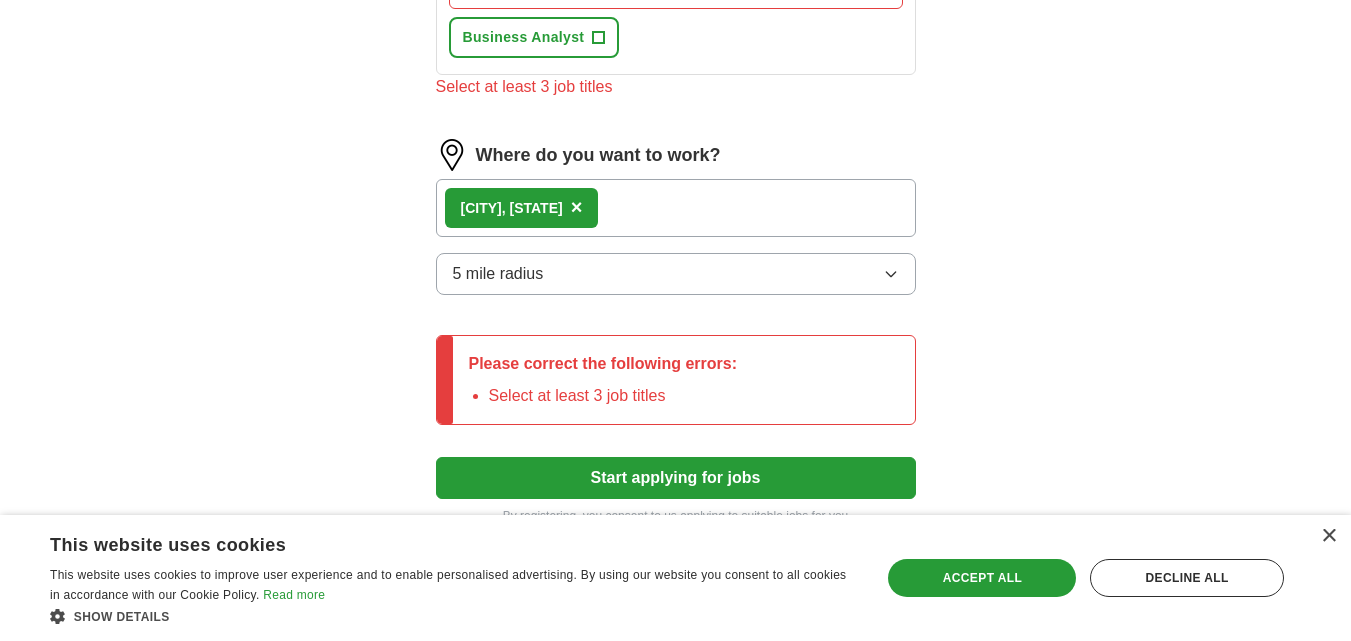 click on "Select at least 3 job titles" at bounding box center (613, 396) 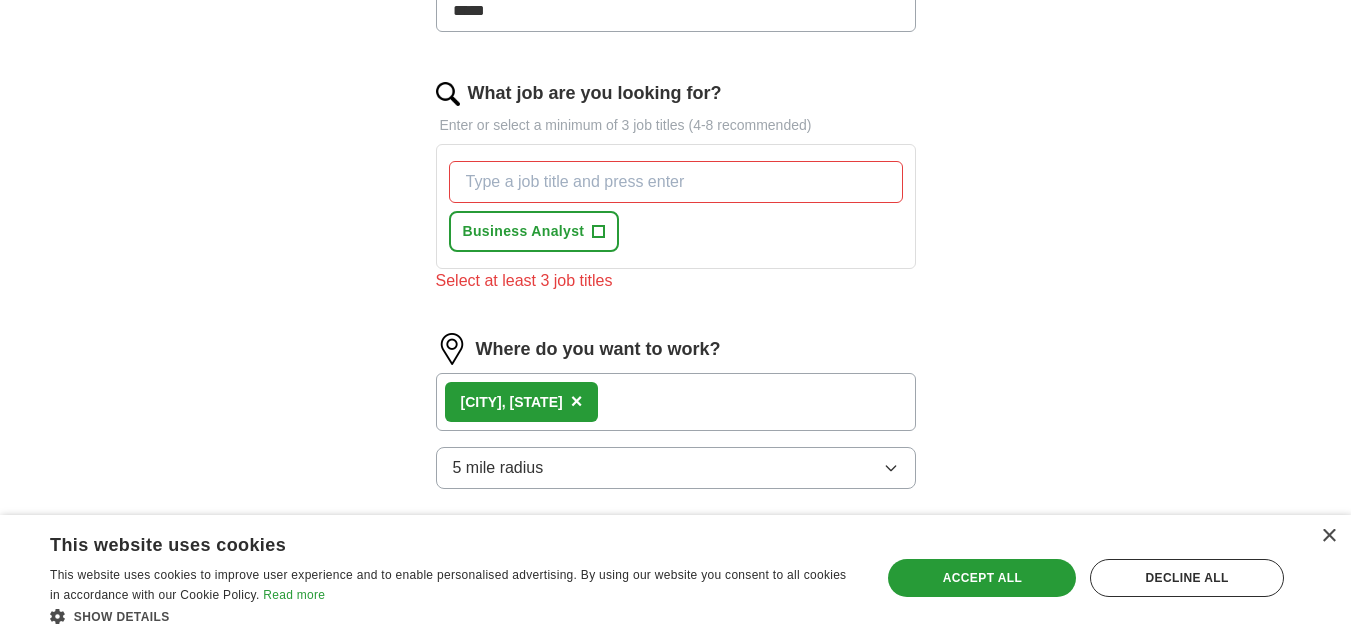 scroll, scrollTop: 569, scrollLeft: 0, axis: vertical 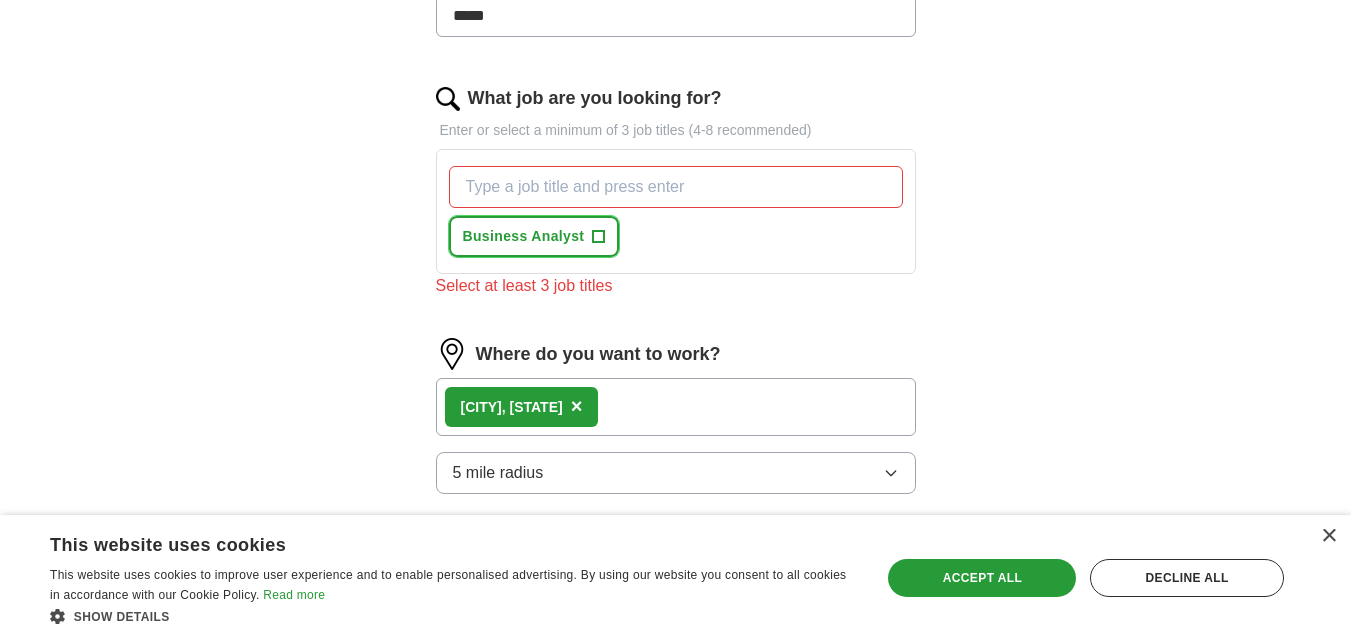 click on "Business Analyst +" at bounding box center (534, 236) 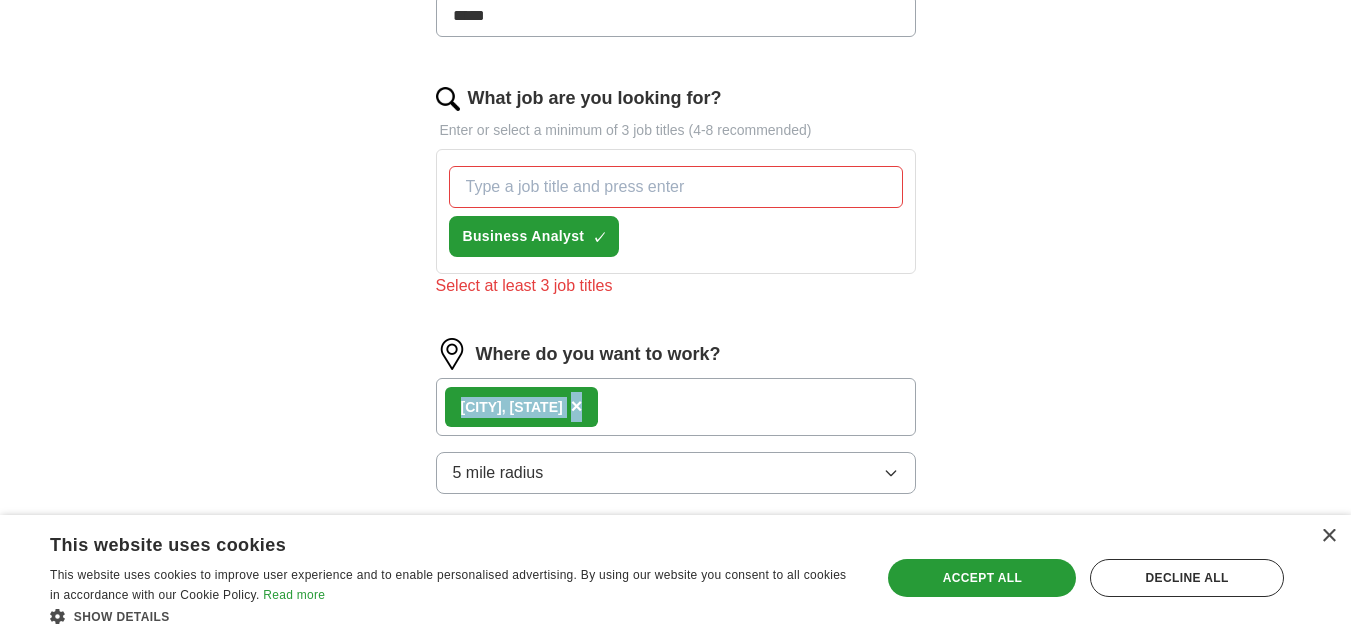 drag, startPoint x: 1349, startPoint y: 403, endPoint x: 1339, endPoint y: 358, distance: 46.09772 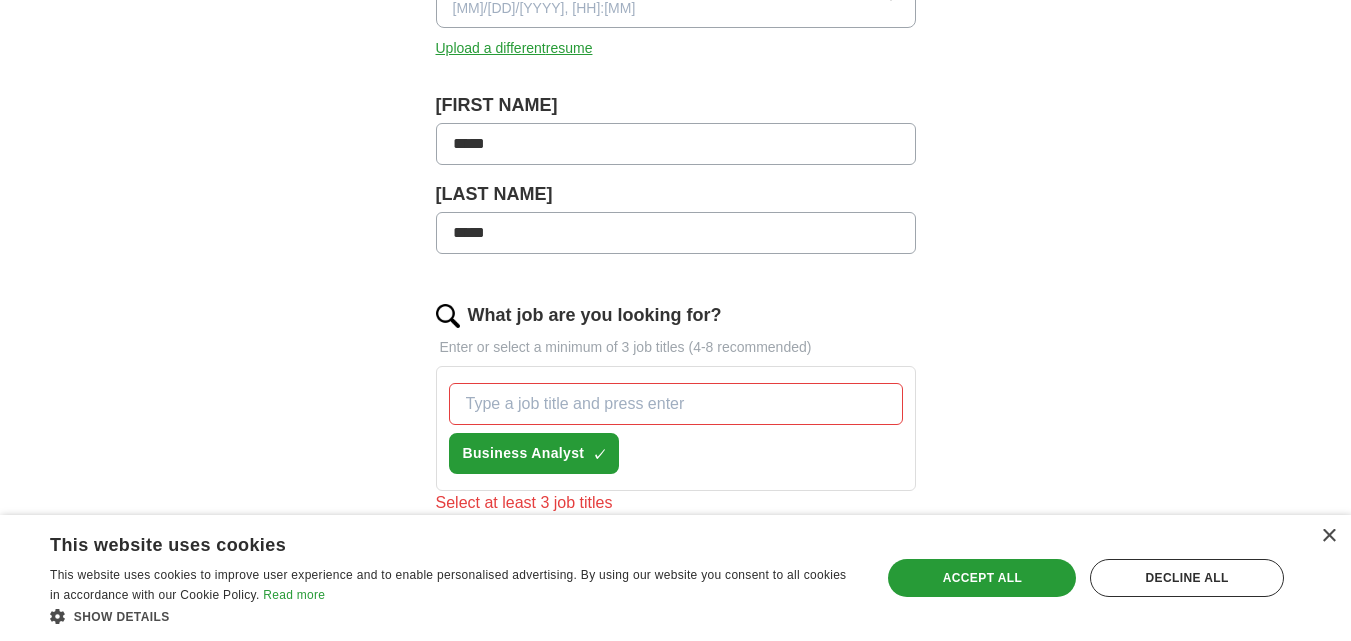 scroll, scrollTop: 355, scrollLeft: 0, axis: vertical 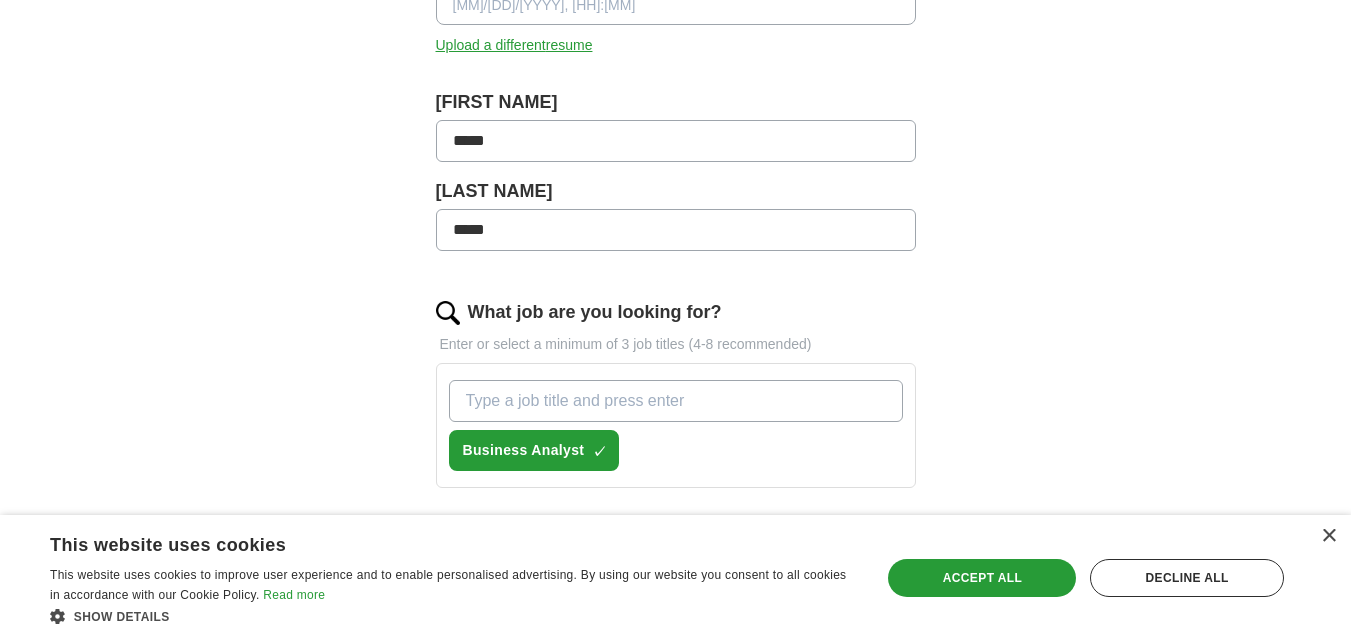 click on "What job are you looking for?" at bounding box center [676, 401] 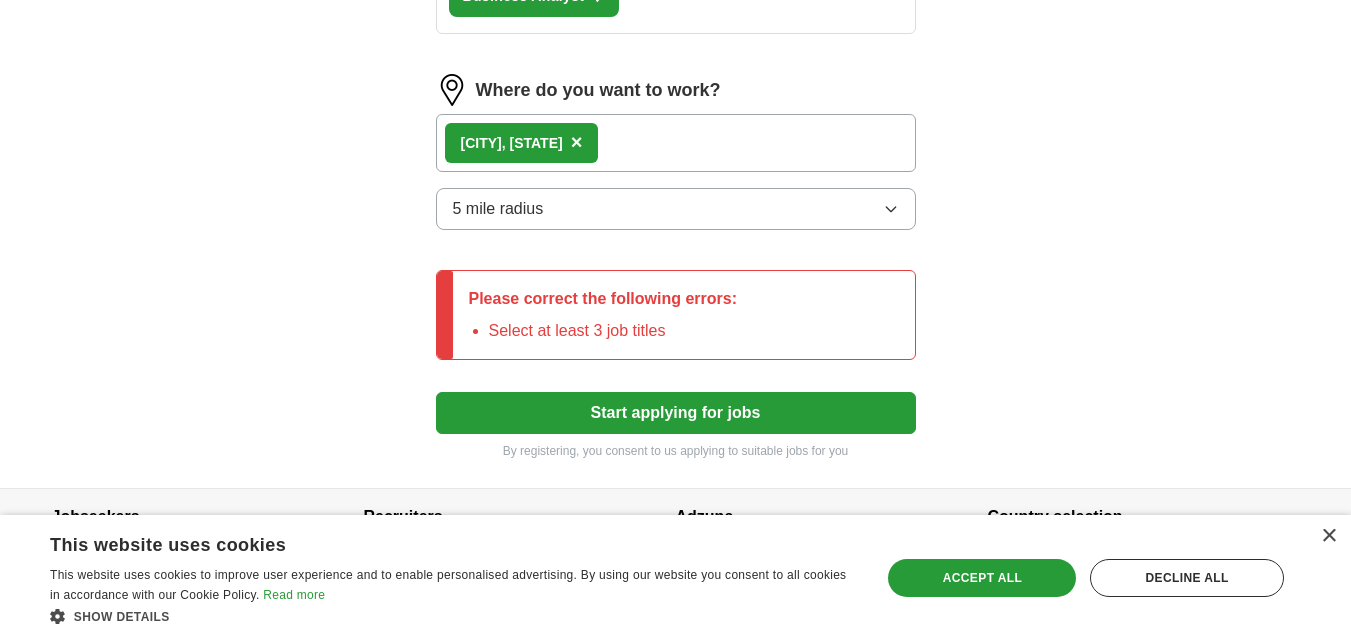 scroll, scrollTop: 811, scrollLeft: 0, axis: vertical 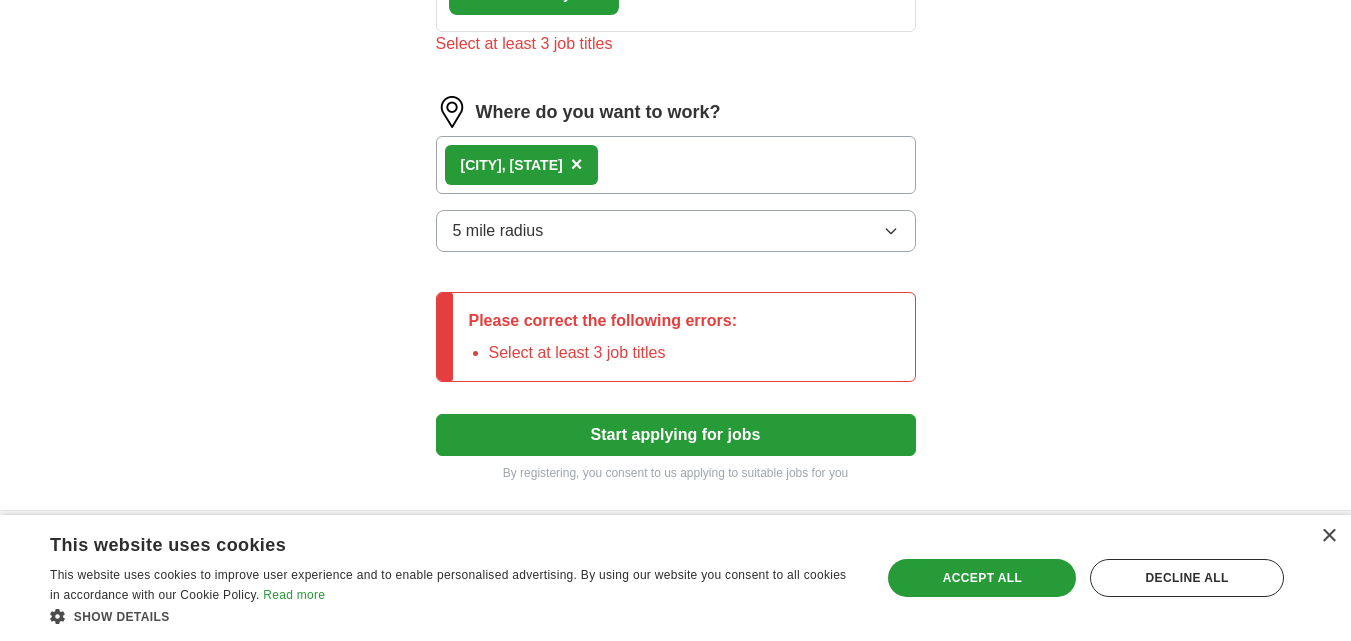 click on "Start applying for jobs" at bounding box center (676, 435) 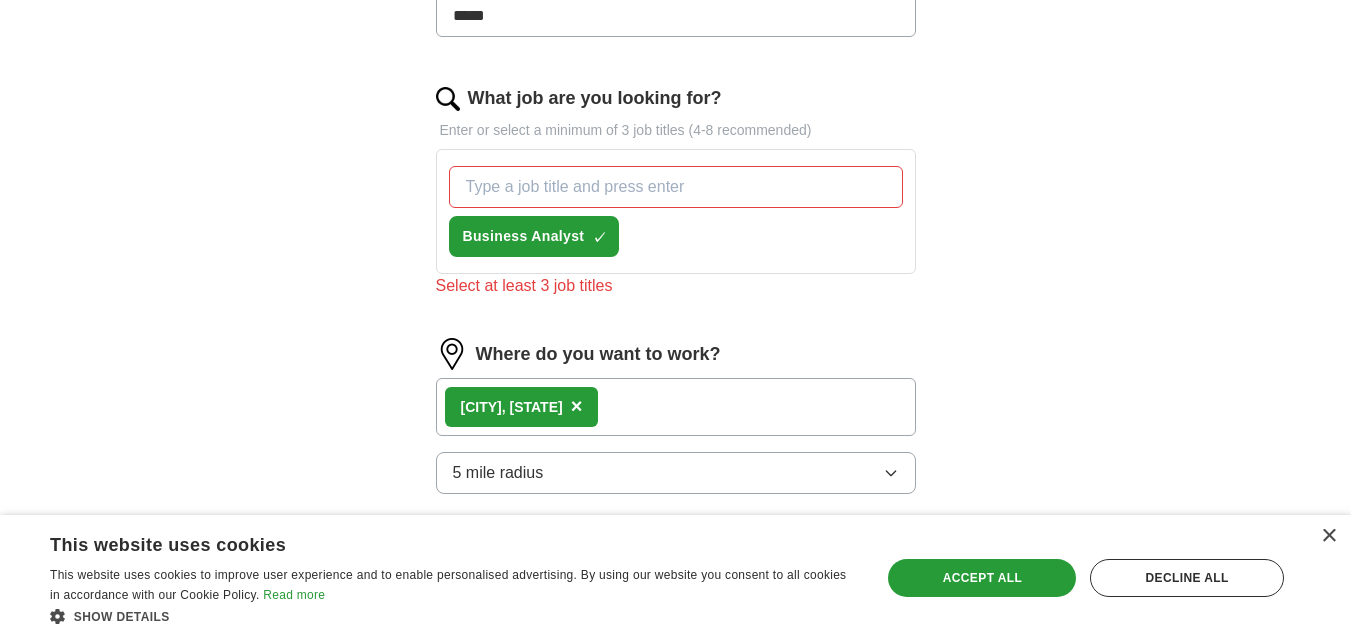 scroll, scrollTop: 592, scrollLeft: 0, axis: vertical 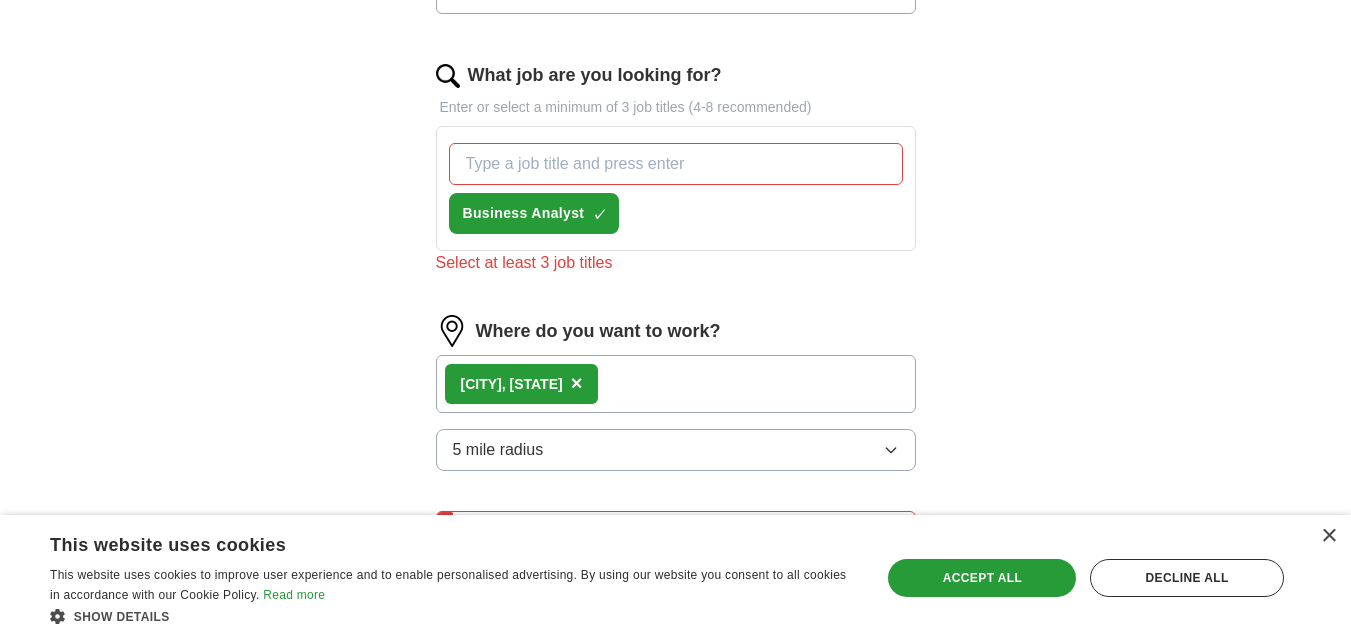 click on "[CITY], [STATE]" at bounding box center [512, 384] 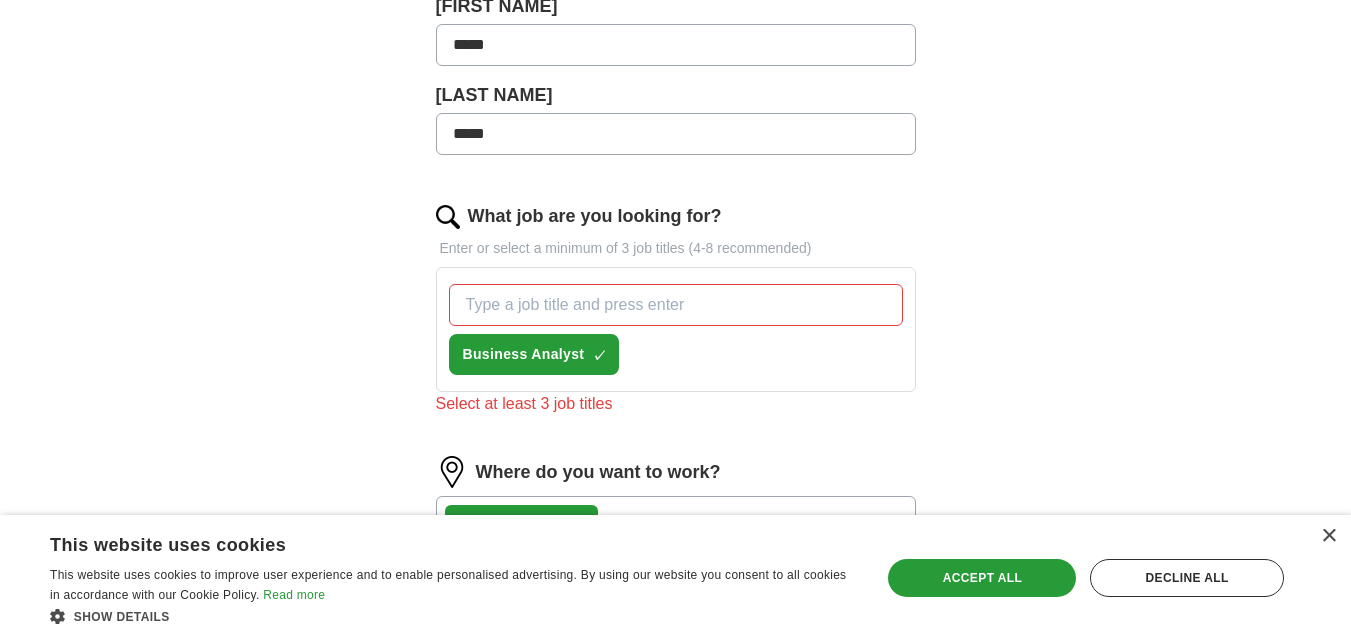 scroll, scrollTop: 453, scrollLeft: 0, axis: vertical 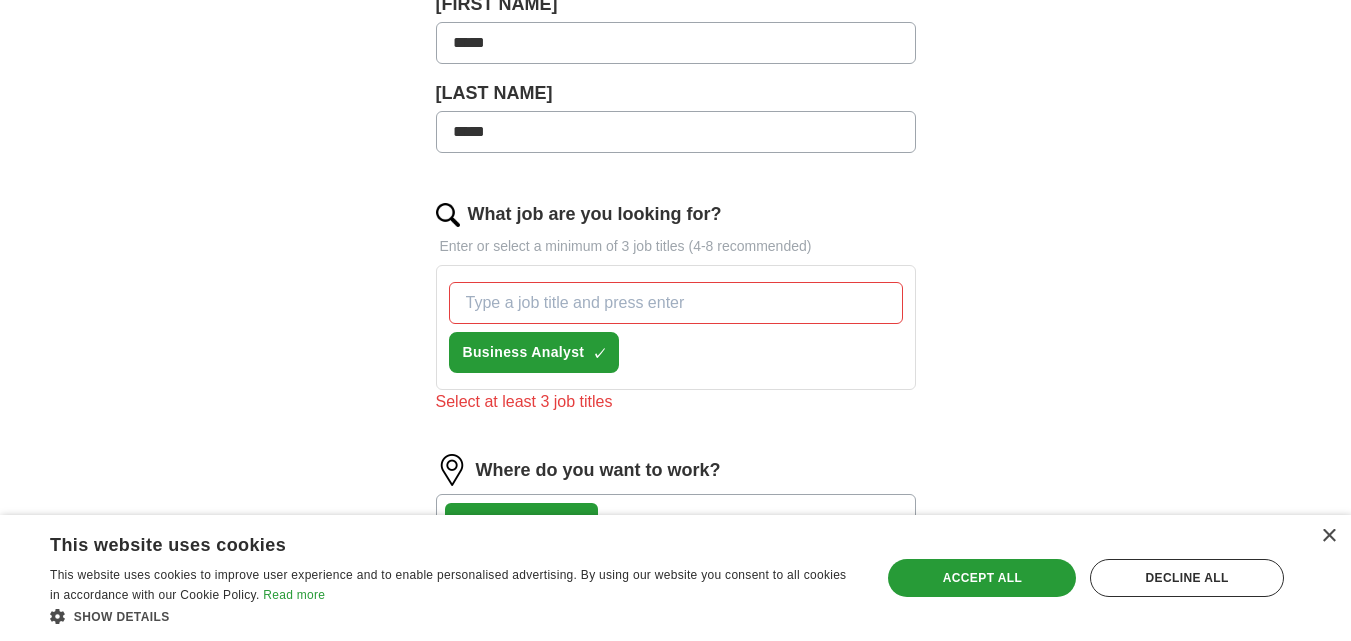 click on "What job are you looking for?" at bounding box center (676, 303) 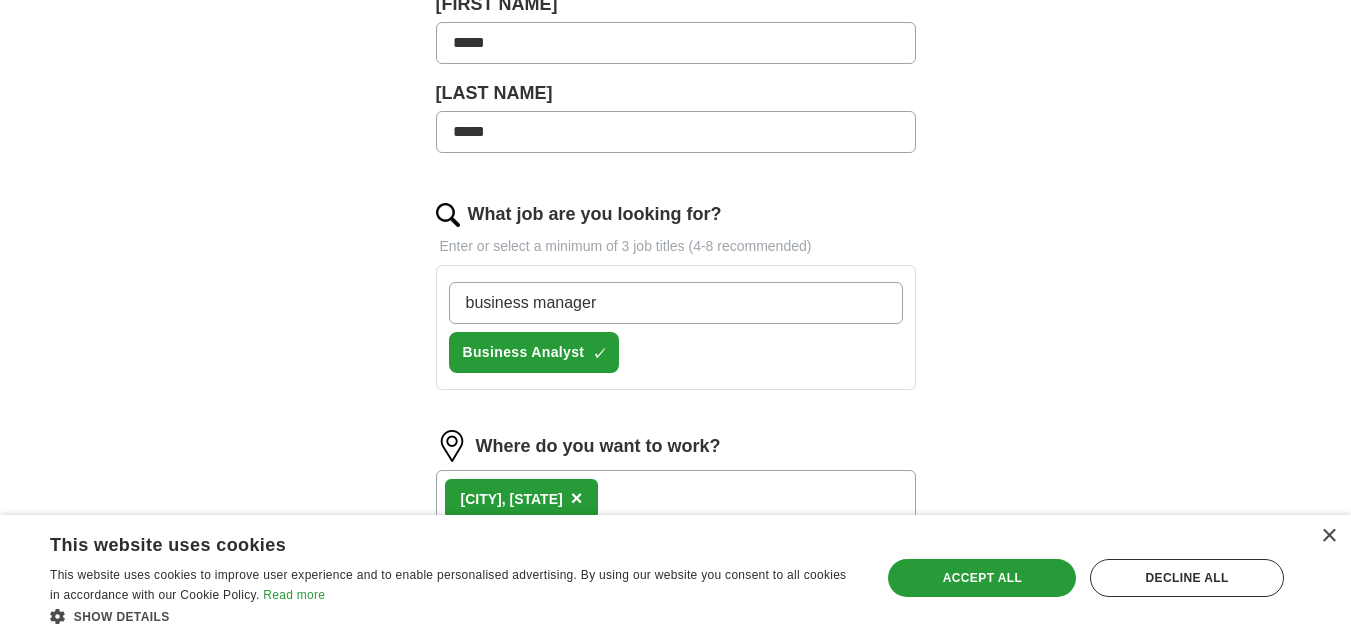 drag, startPoint x: 563, startPoint y: 298, endPoint x: 541, endPoint y: 308, distance: 24.166092 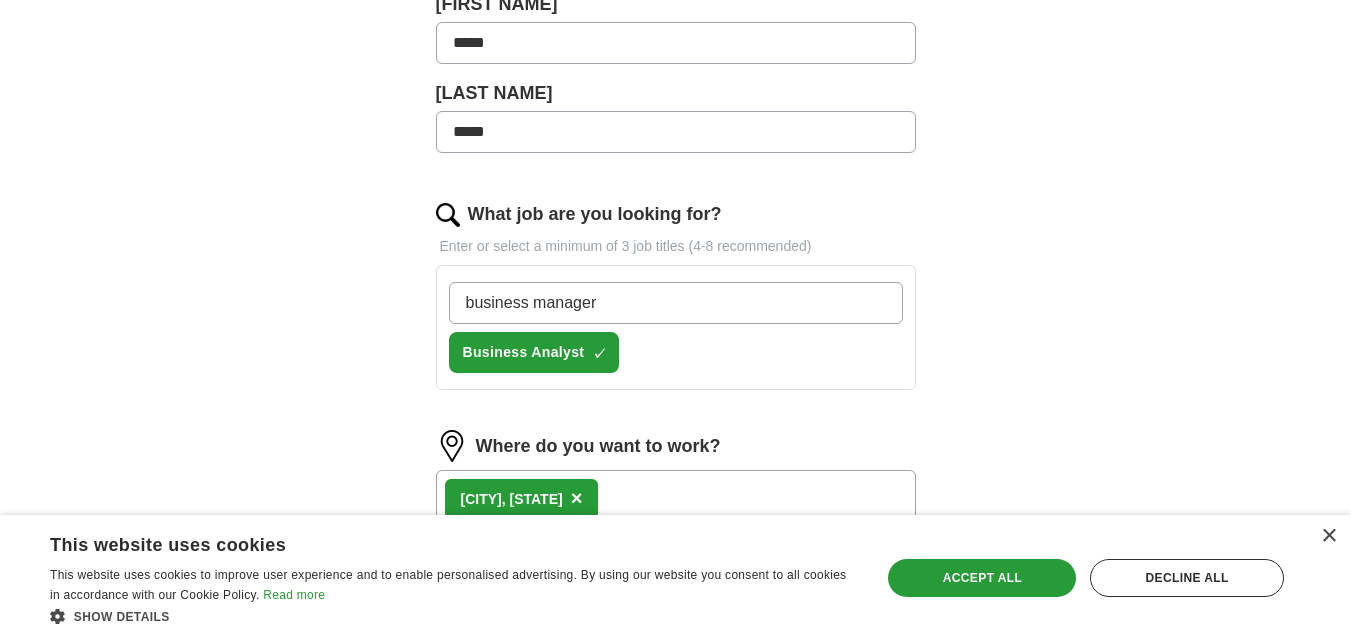 click on "business manager" at bounding box center (676, 303) 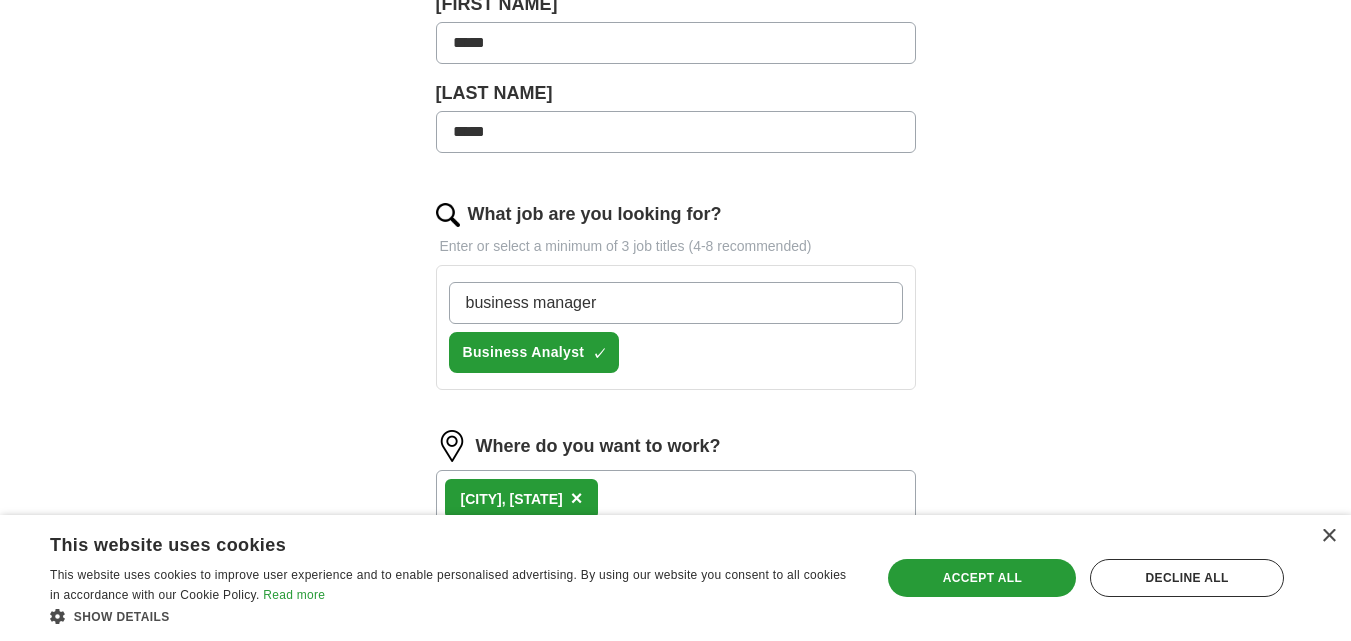 click on "business manager" at bounding box center (676, 303) 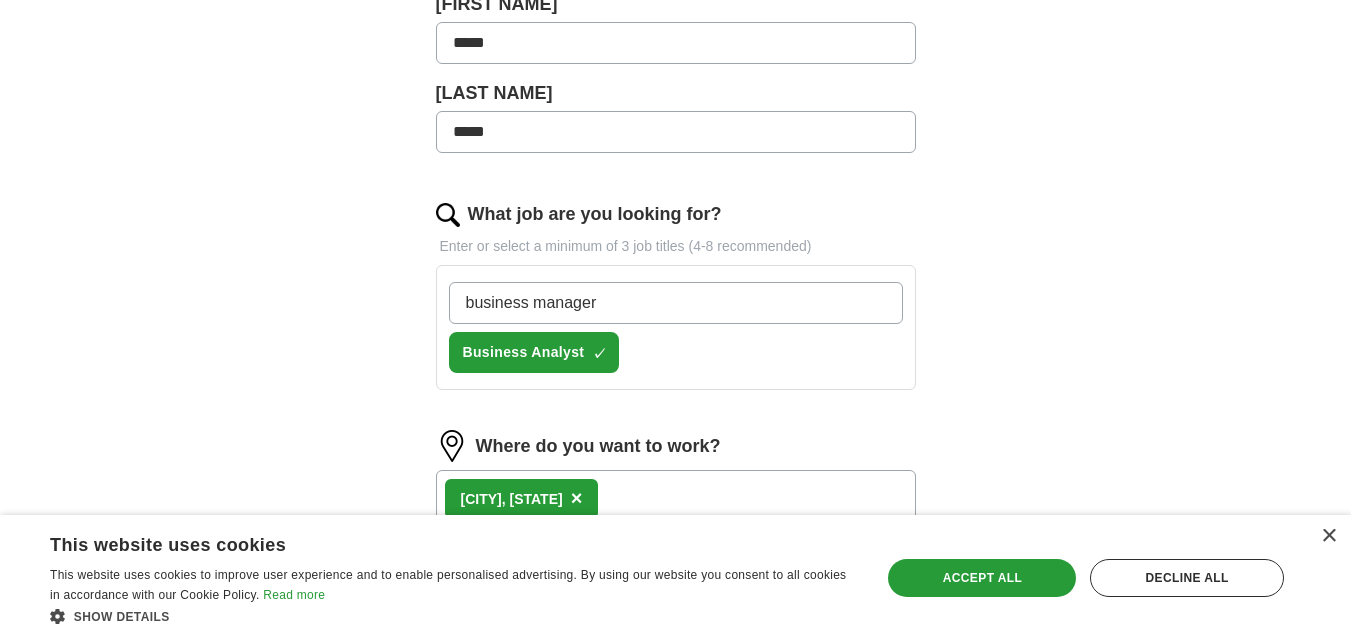 click on "business manager" at bounding box center (676, 303) 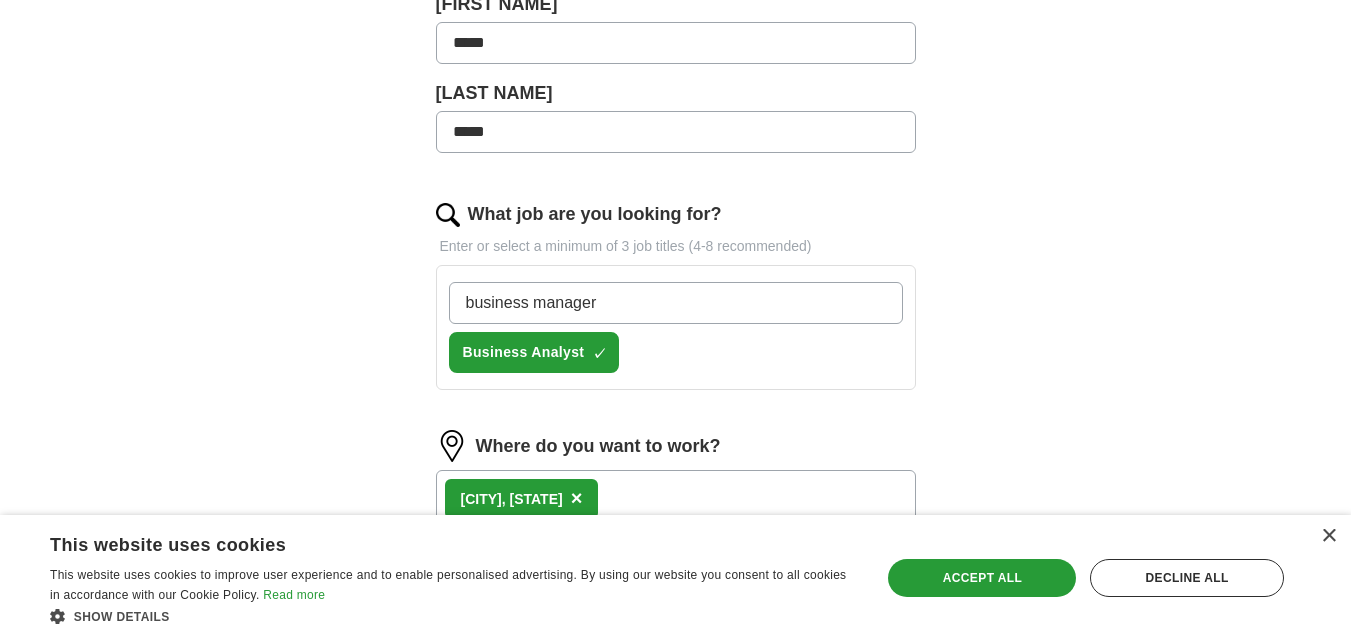 type on "business manager" 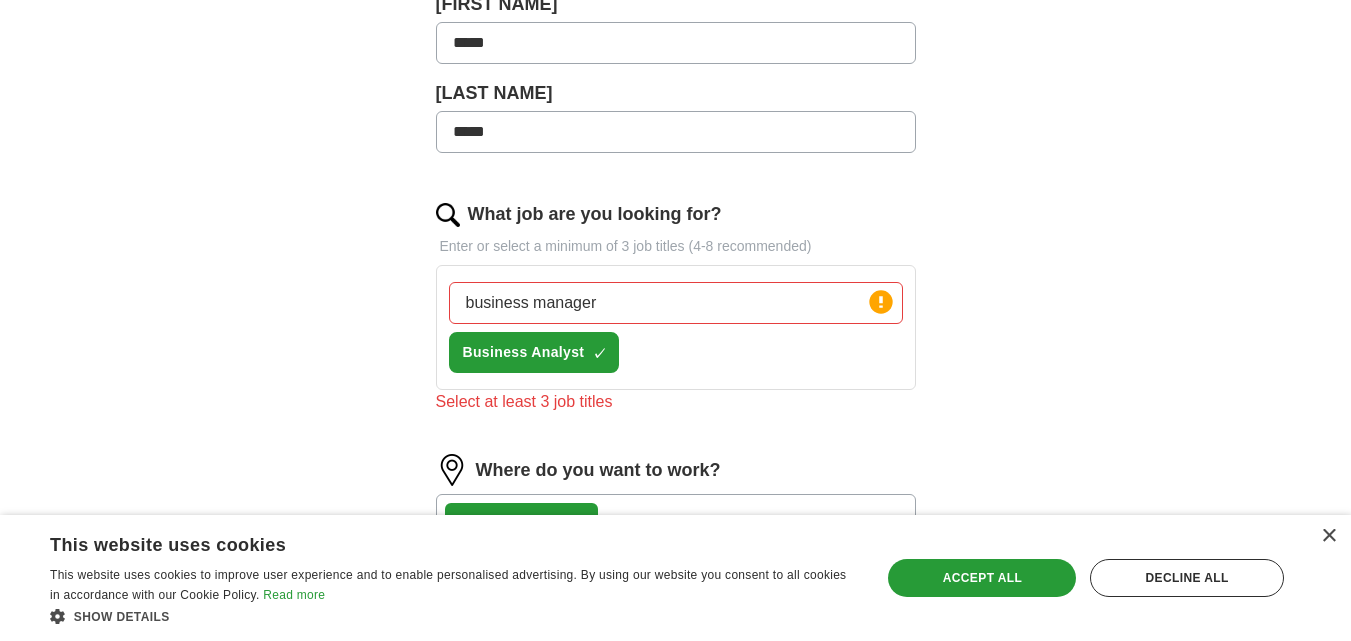 click on "What job are you looking for? Enter or select a minimum of 3 job titles (4-8 recommended) business manager Press return to add title Business Analyst ✓ × Select at least 3 job titles" at bounding box center [676, 315] 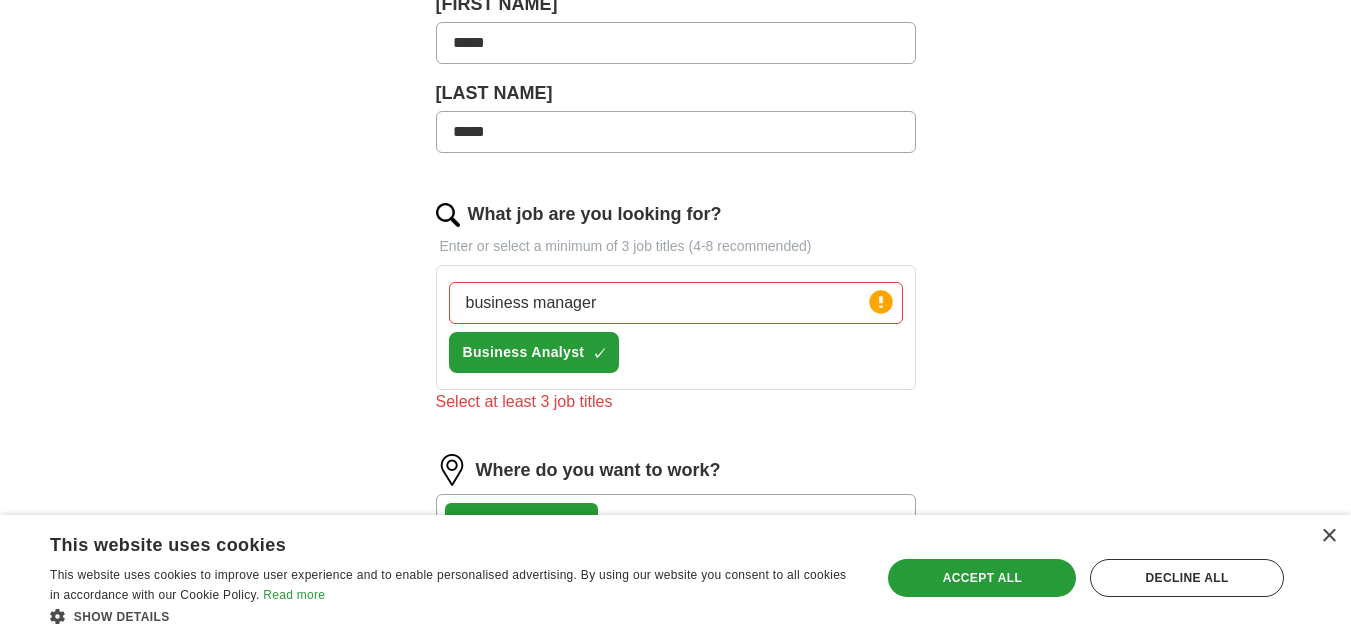 click on "Enter or select a minimum of 3 job titles (4-8 recommended)" at bounding box center (676, 246) 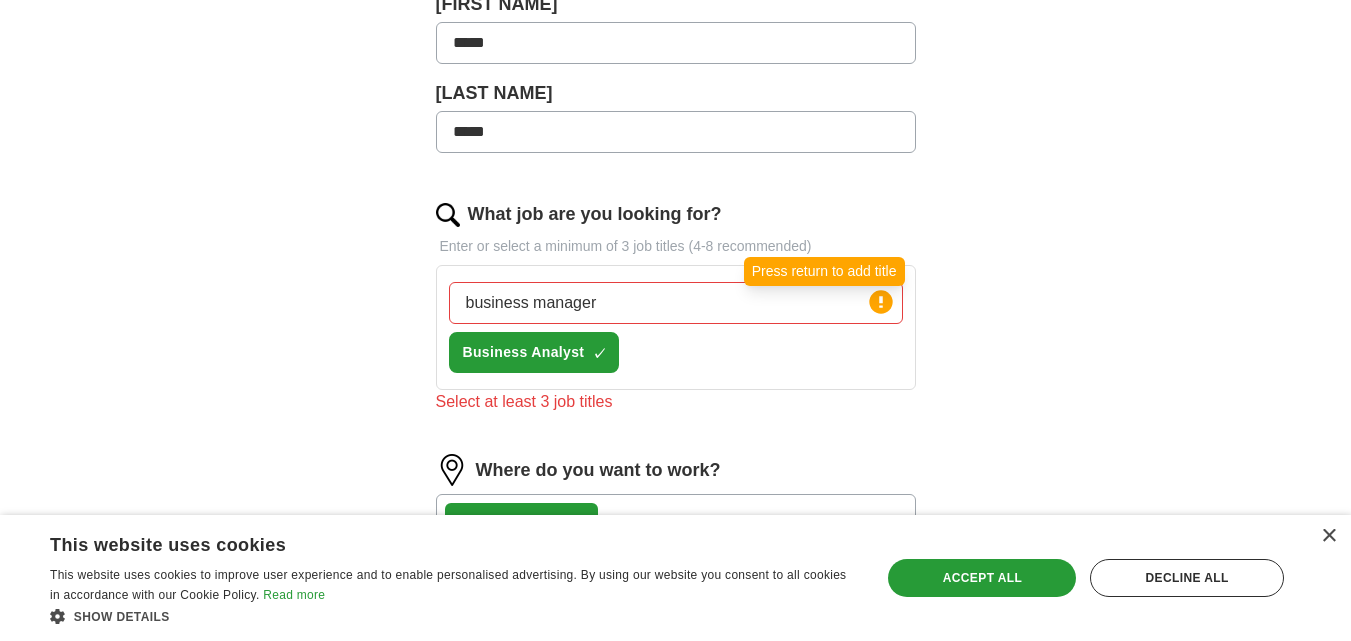 click at bounding box center [880, 301] 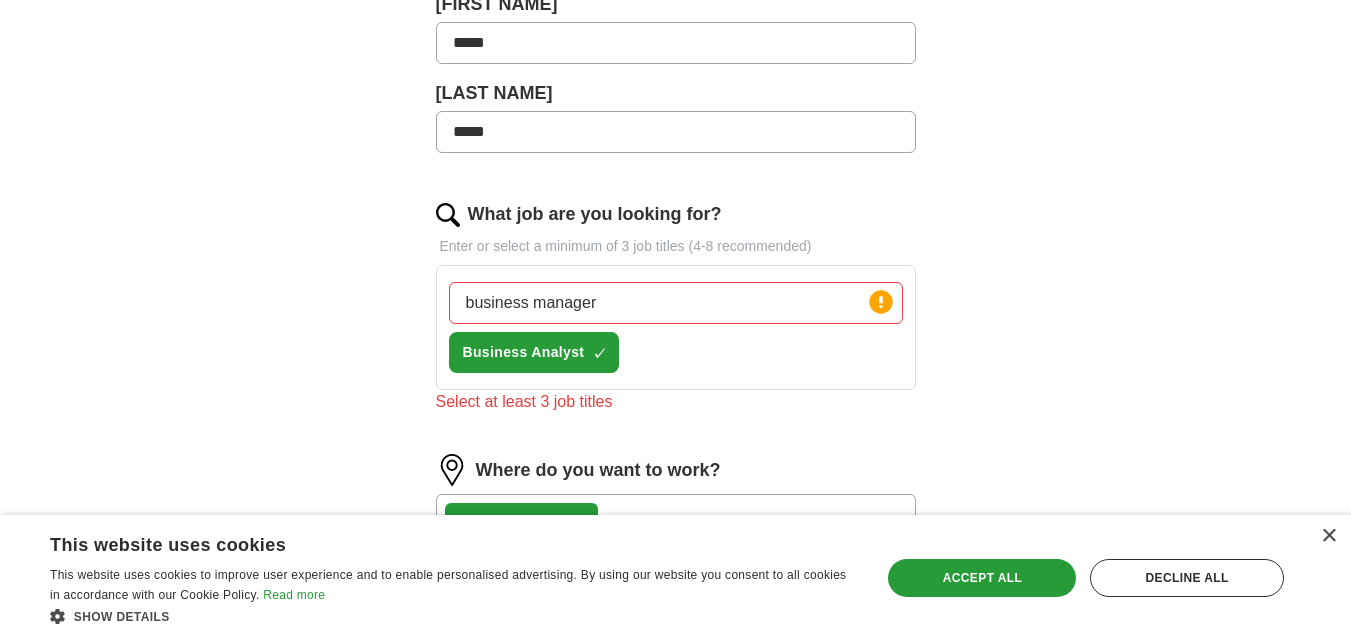 click at bounding box center [880, 301] 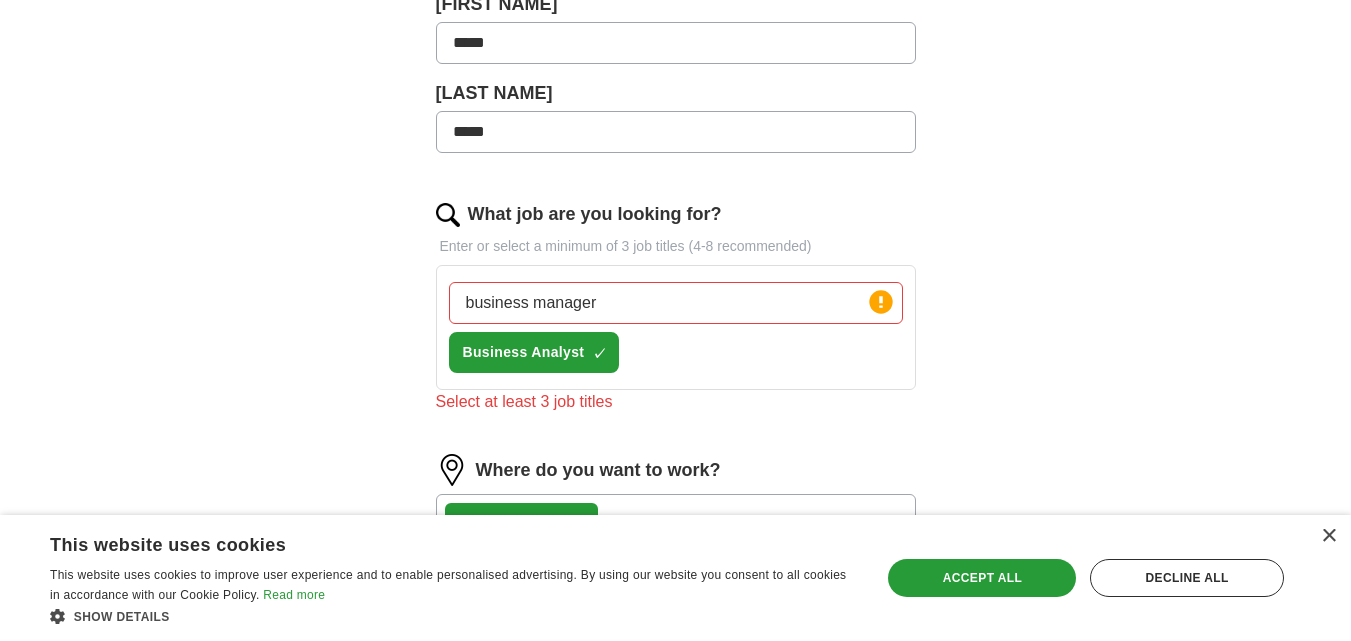 click on "Press return to add title" at bounding box center (824, 271) 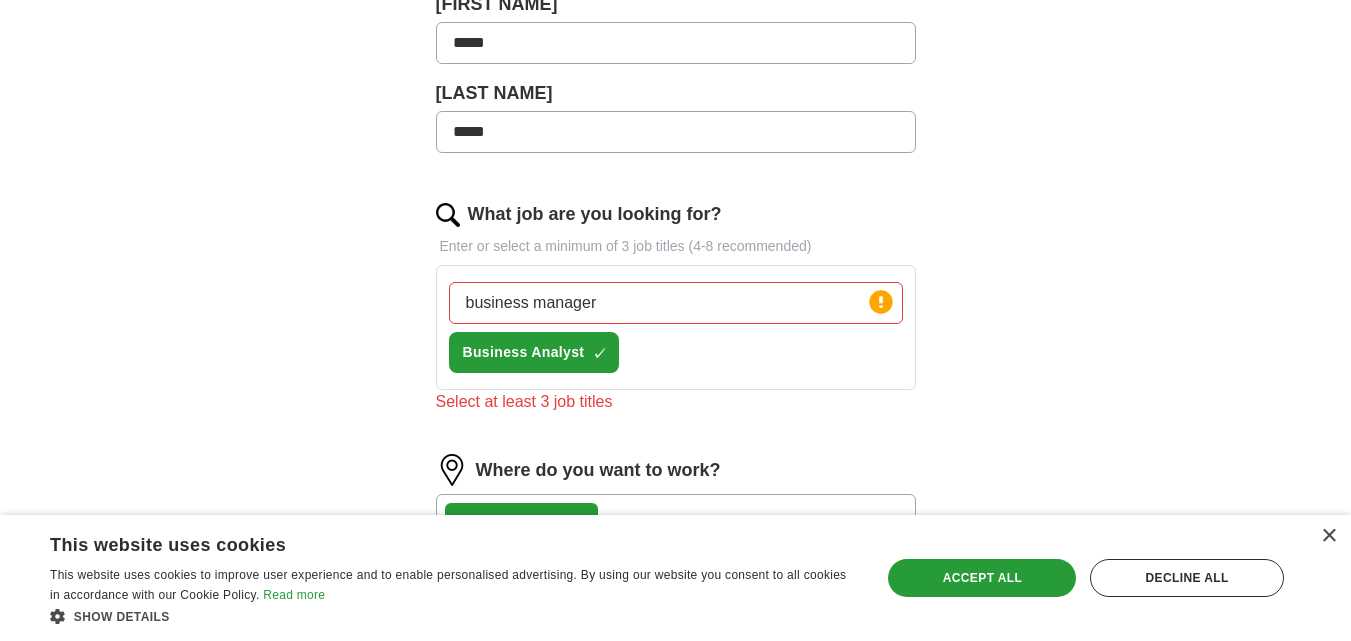 drag, startPoint x: 632, startPoint y: 309, endPoint x: 441, endPoint y: 309, distance: 191 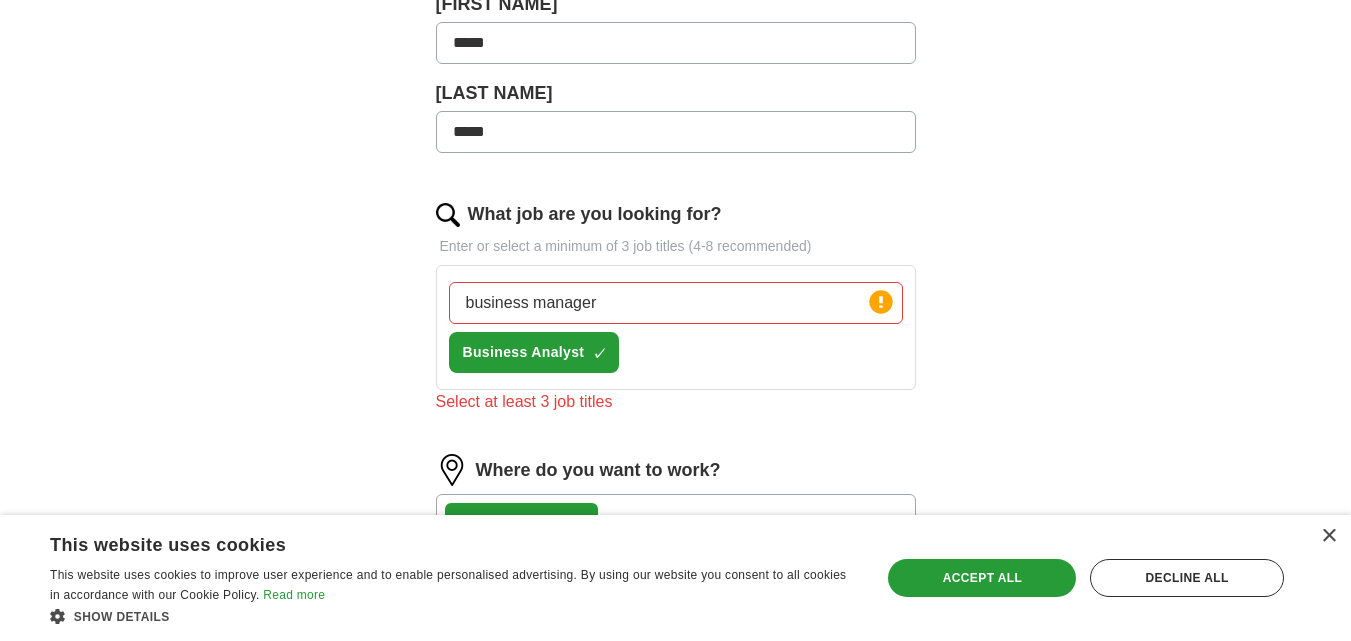 click on "business manager Press return to add title Business Analyst ✓ ×" at bounding box center [676, 327] 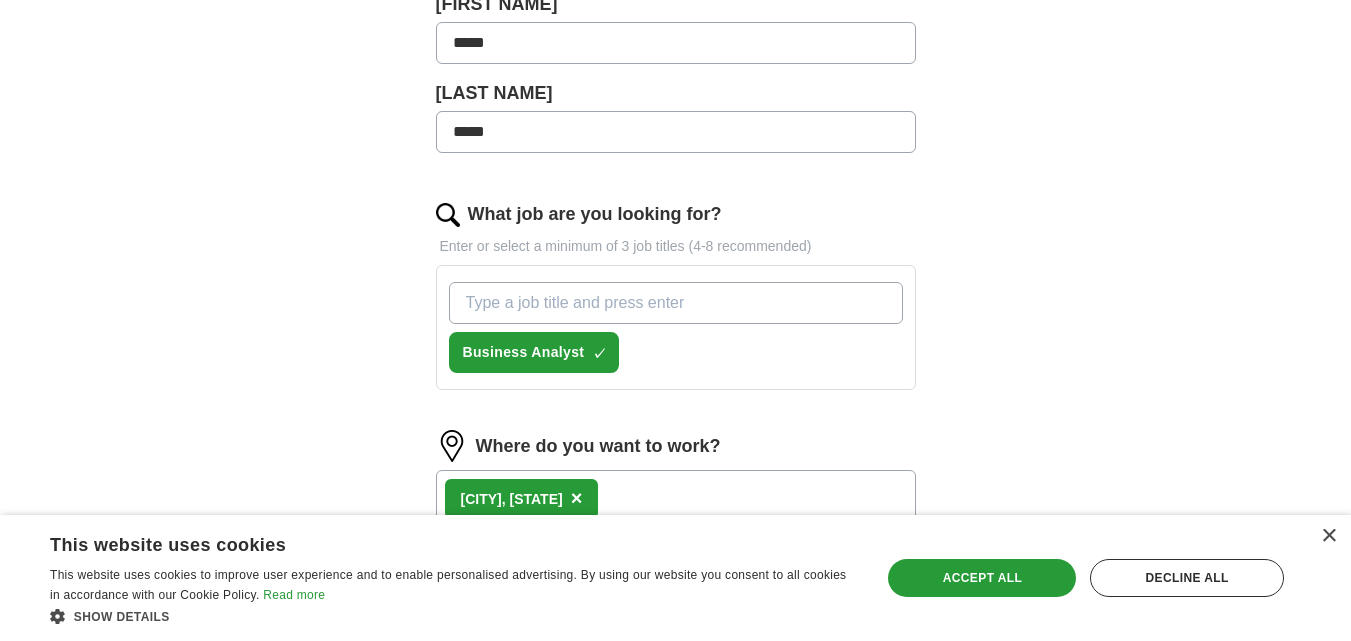 click on "What job are you looking for?" at bounding box center (676, 303) 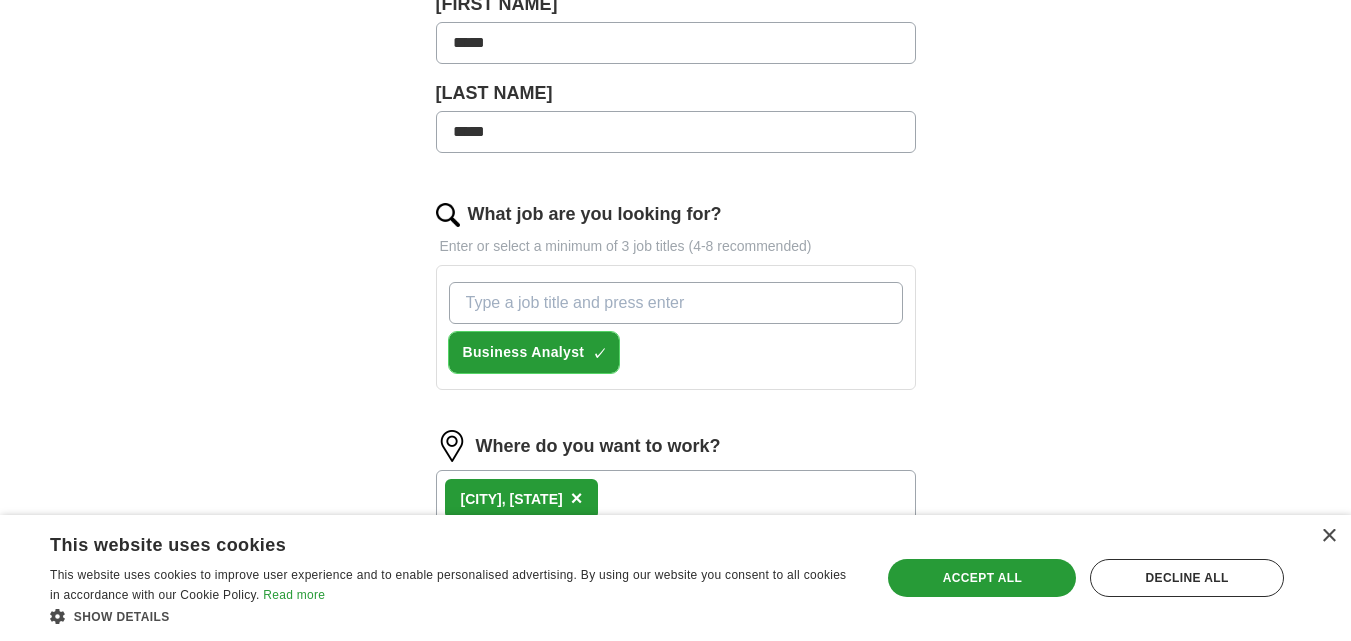 click on "Business Analyst" at bounding box center [524, 352] 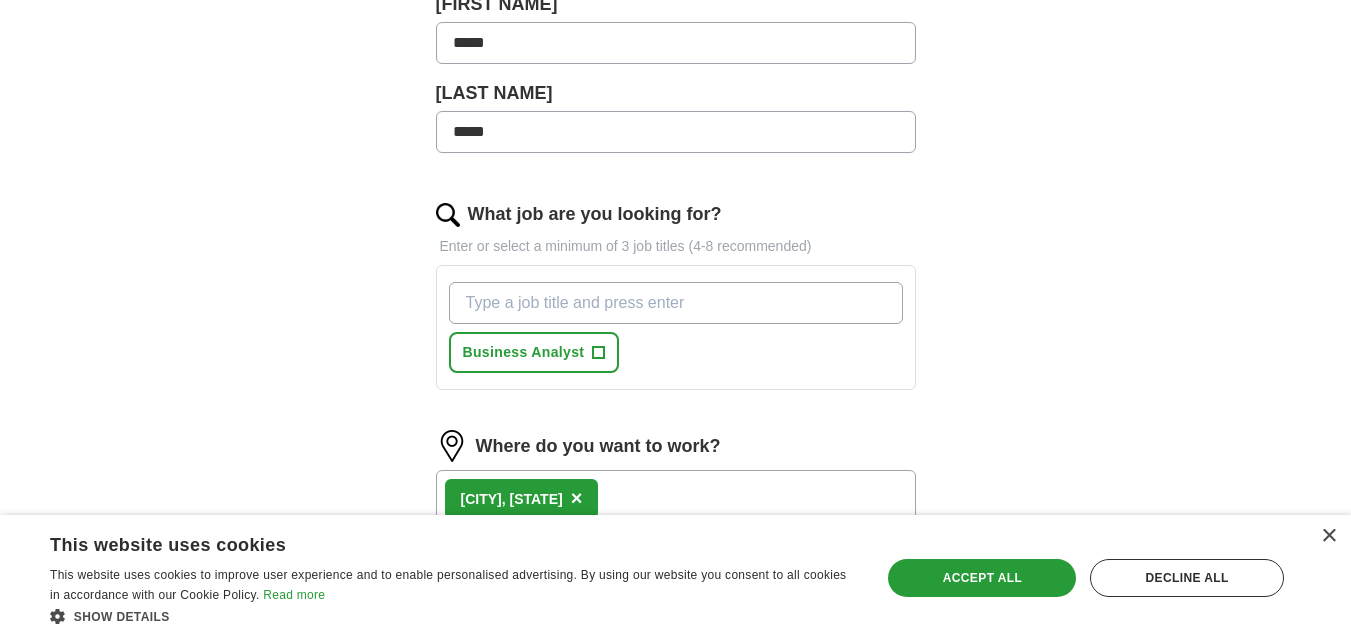 click on "What job are you looking for?" at bounding box center [676, 303] 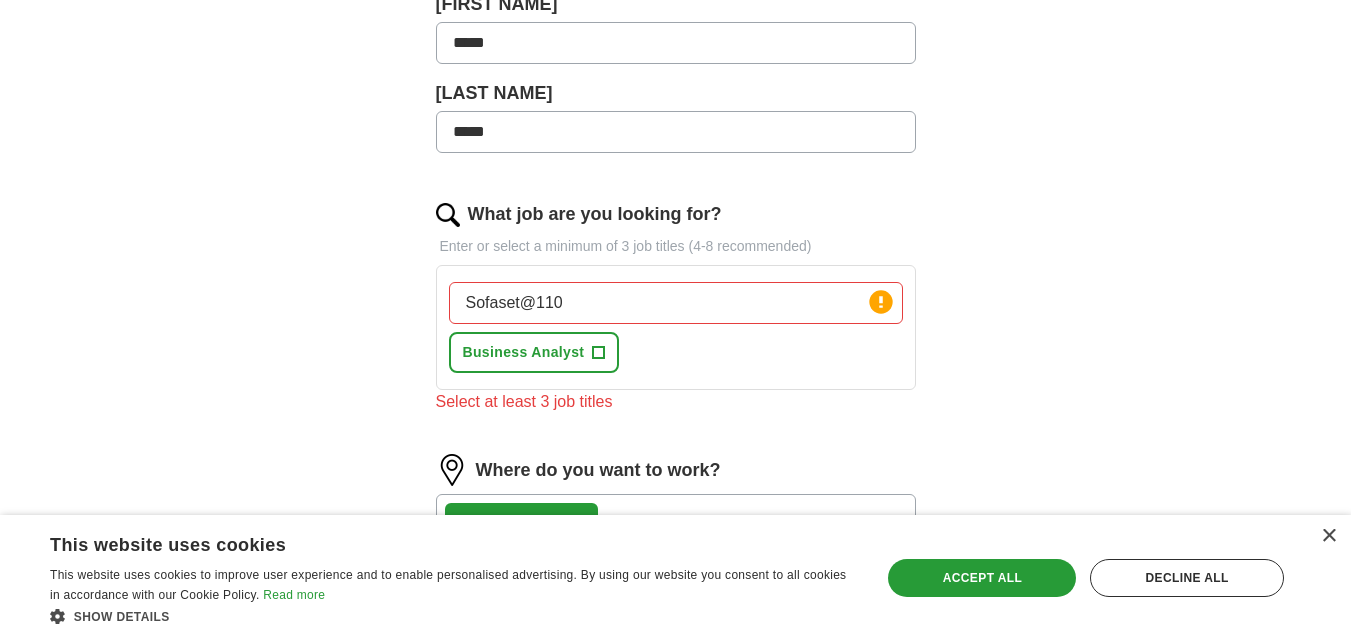 drag, startPoint x: 631, startPoint y: 299, endPoint x: 352, endPoint y: 342, distance: 282.29416 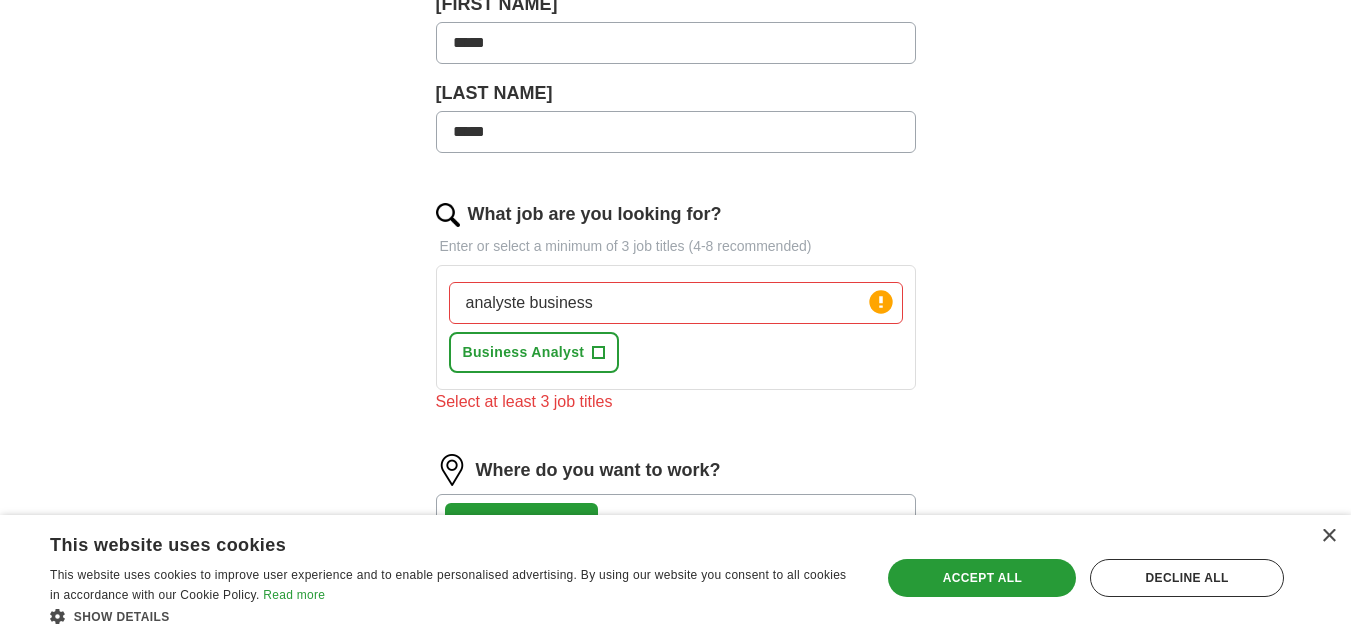 type on "analyste business" 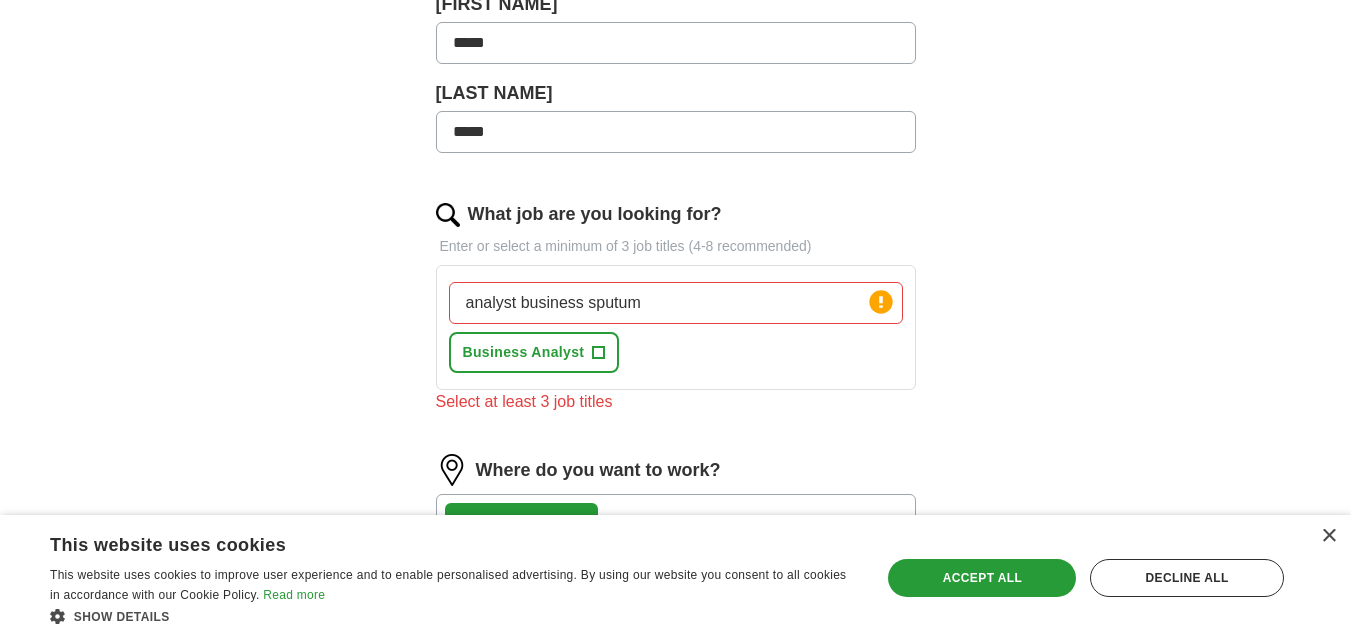 click on "analyst business sputum" at bounding box center (676, 303) 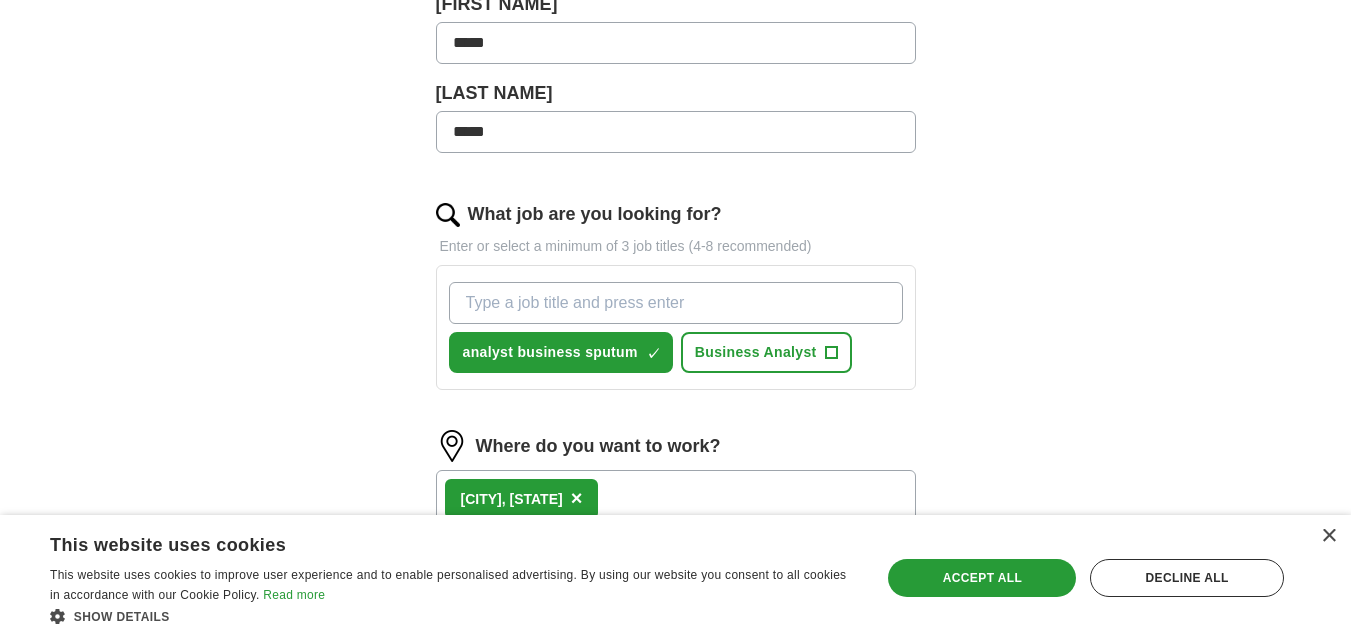 type 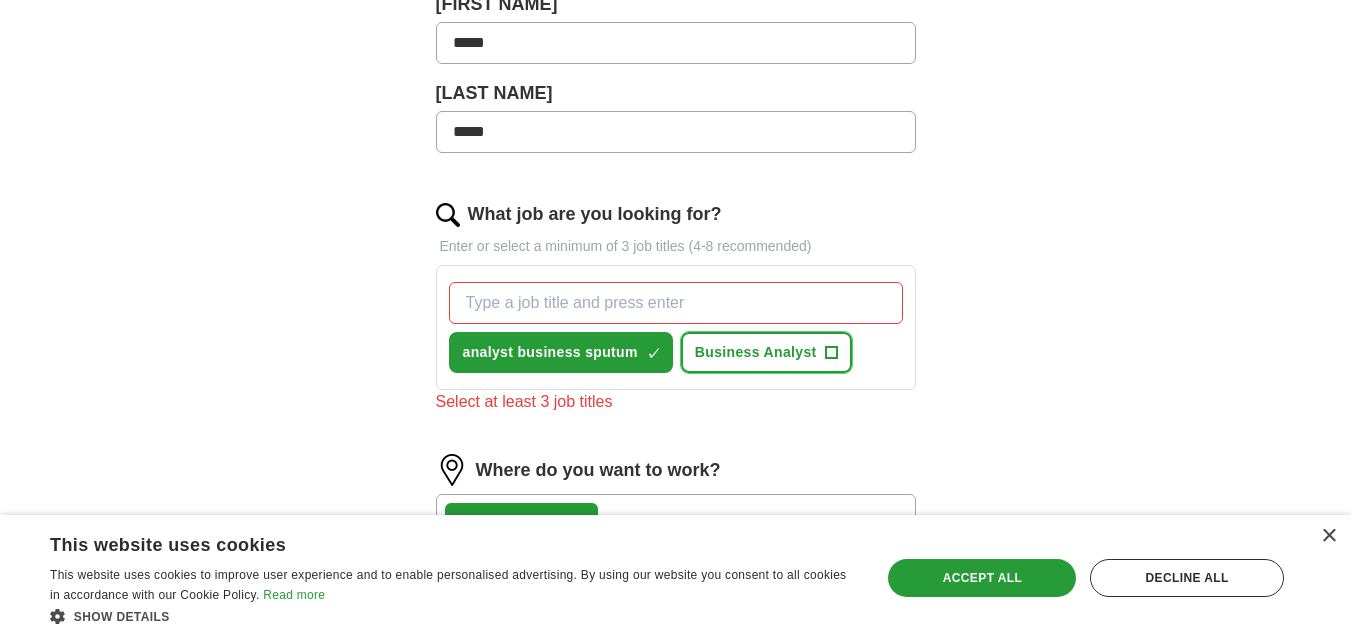 click on "+" at bounding box center [831, 353] 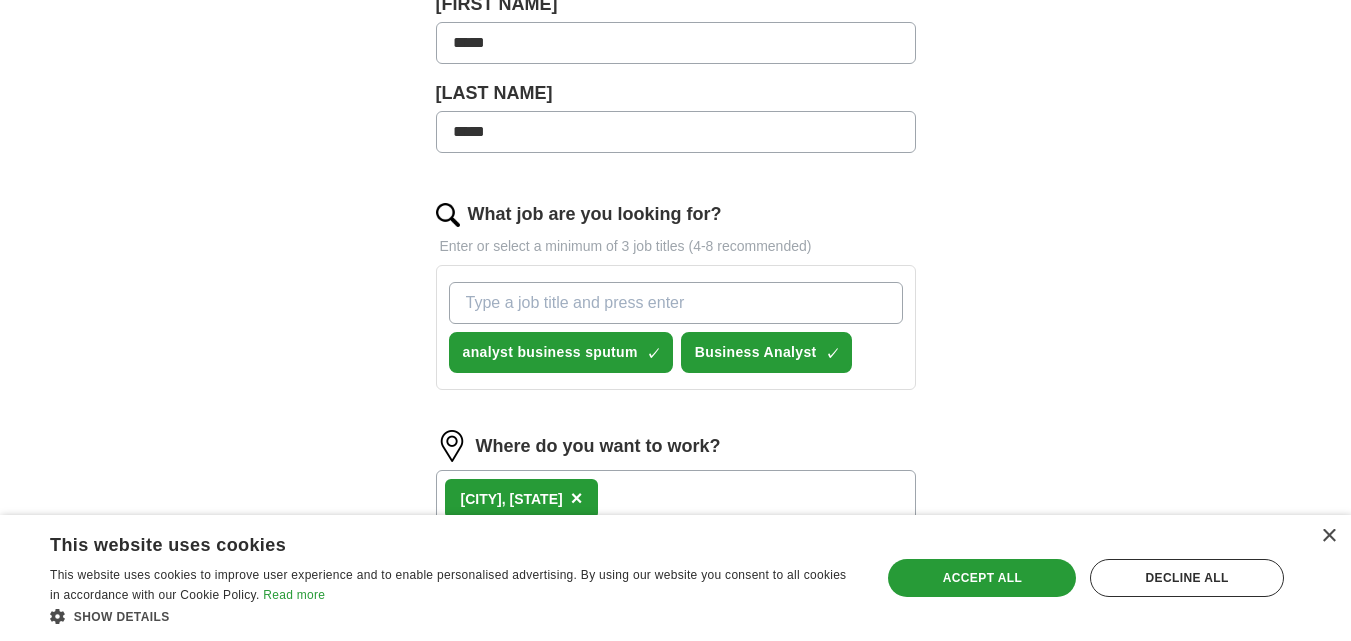 click on "What job are you looking for?" at bounding box center (676, 303) 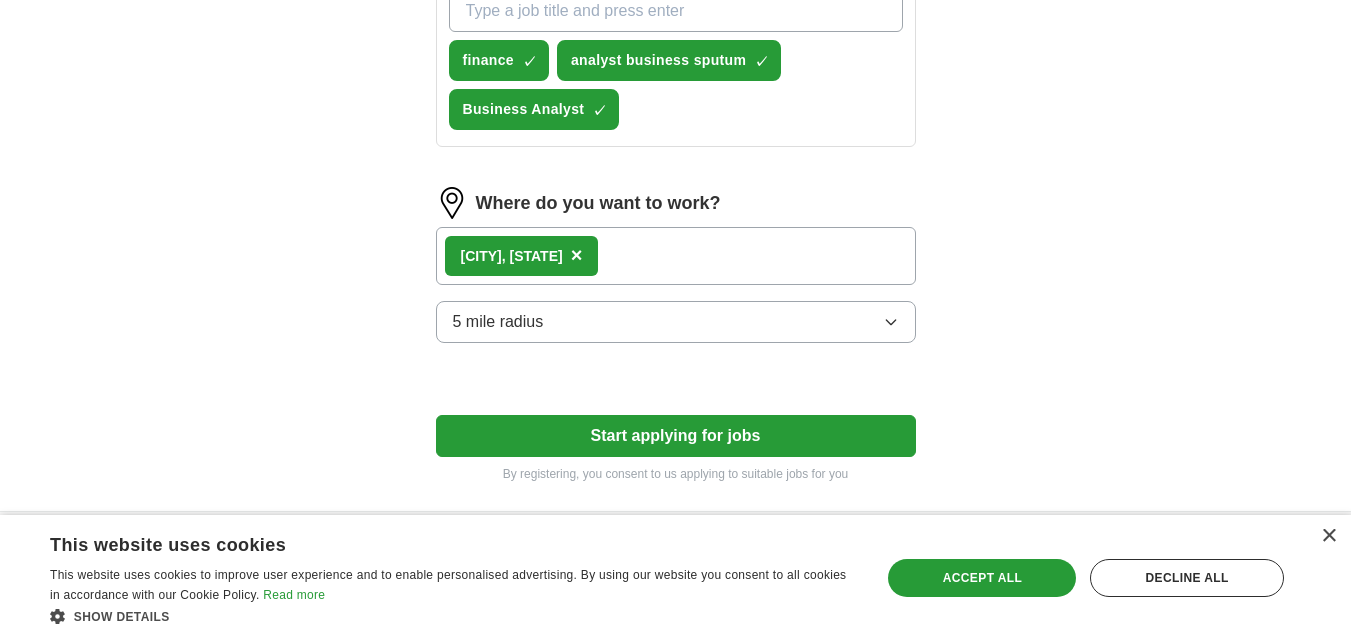 scroll, scrollTop: 817, scrollLeft: 0, axis: vertical 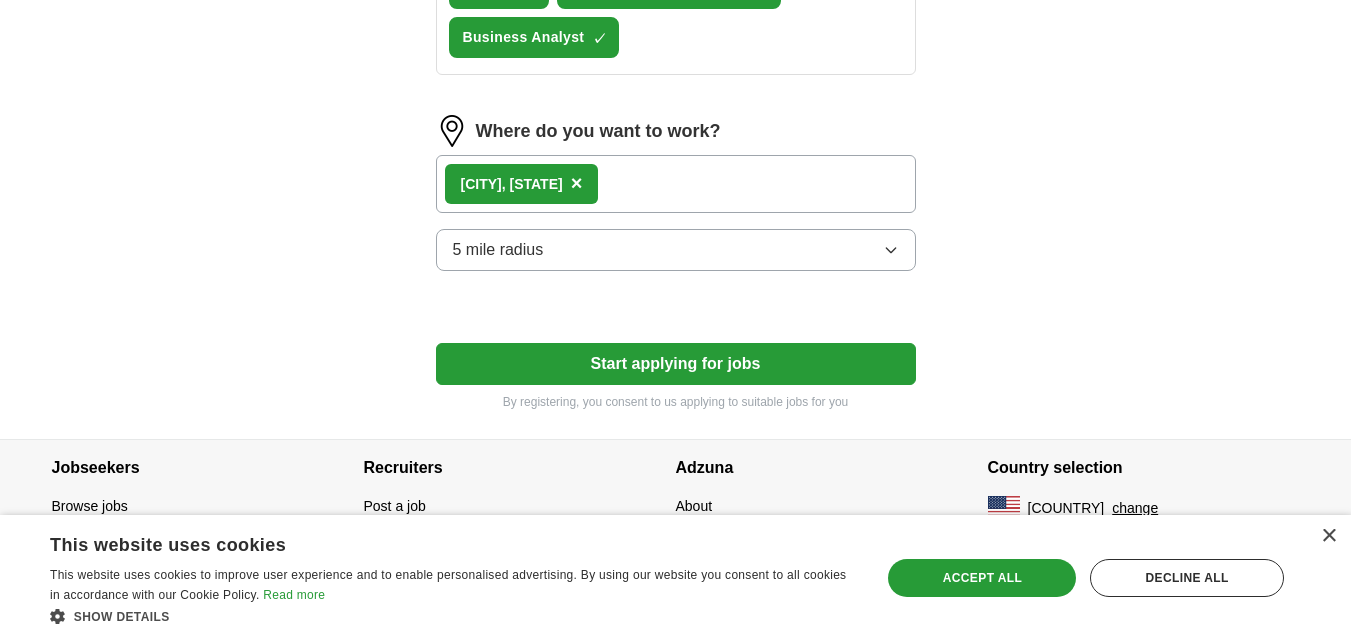 click on "Start applying for jobs" at bounding box center [676, 364] 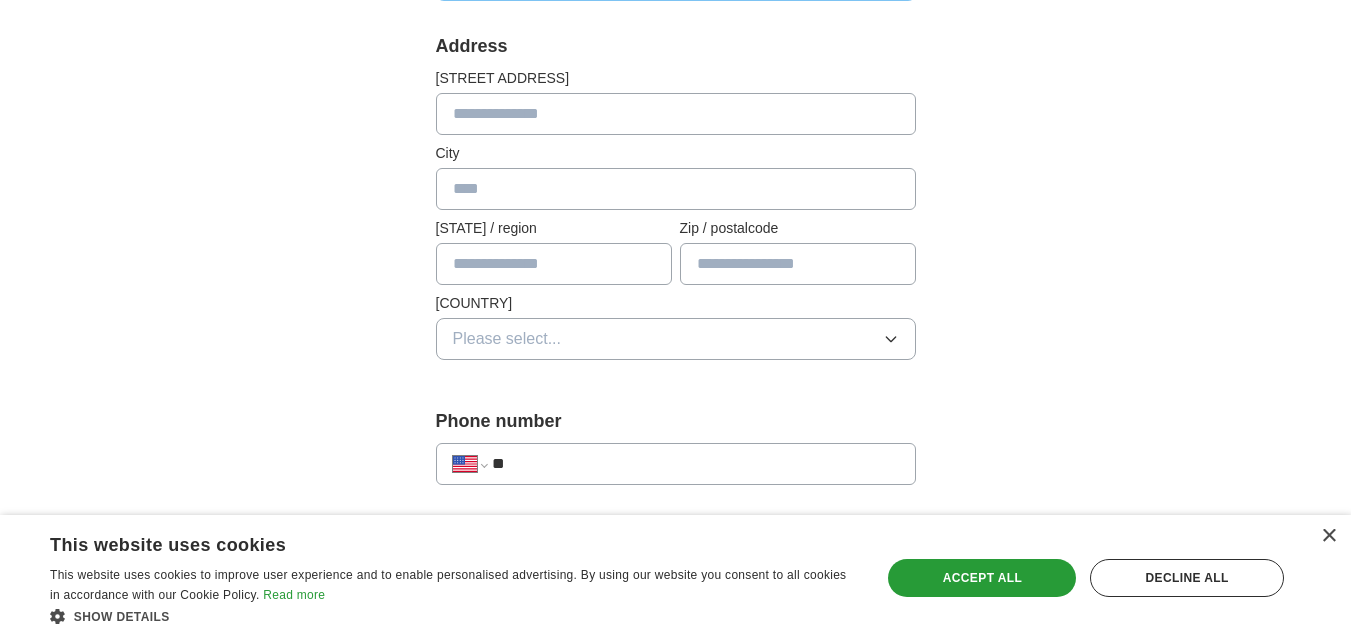scroll, scrollTop: 0, scrollLeft: 0, axis: both 